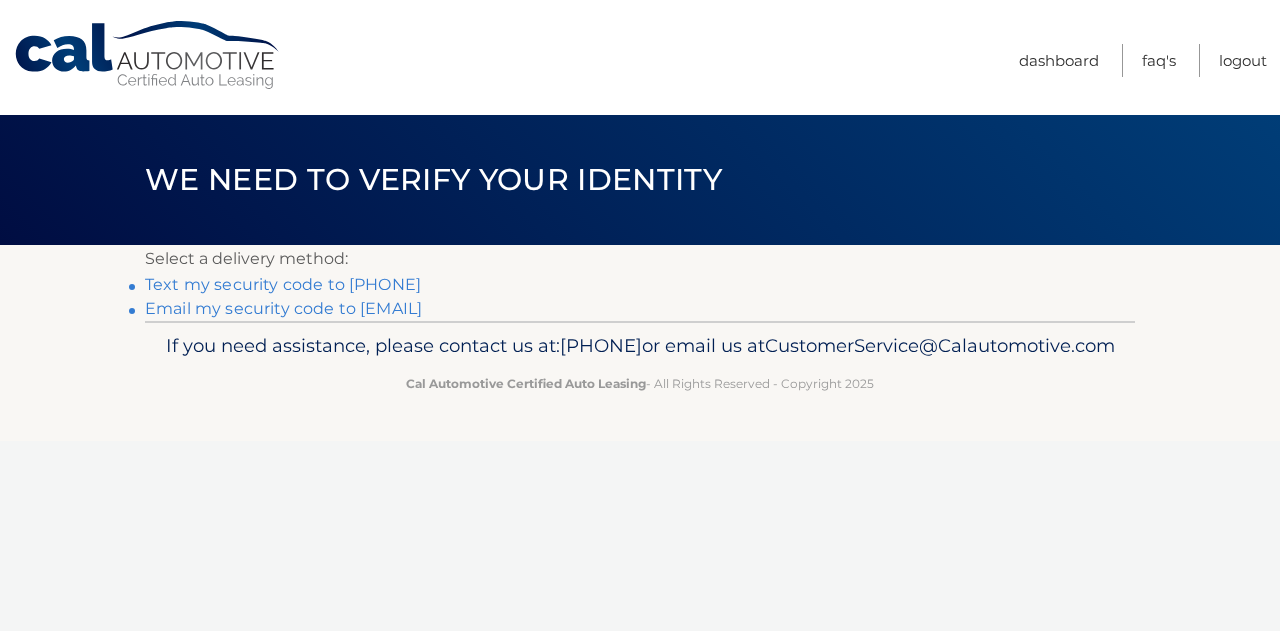 scroll, scrollTop: 0, scrollLeft: 0, axis: both 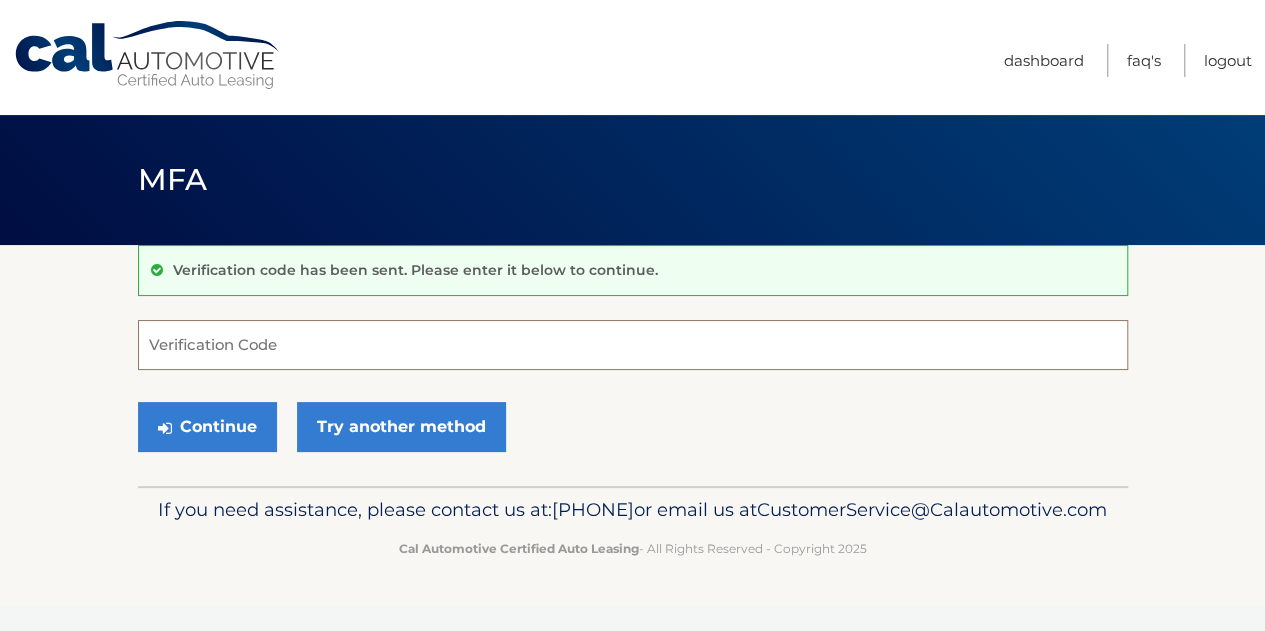 click on "Verification Code" at bounding box center (633, 345) 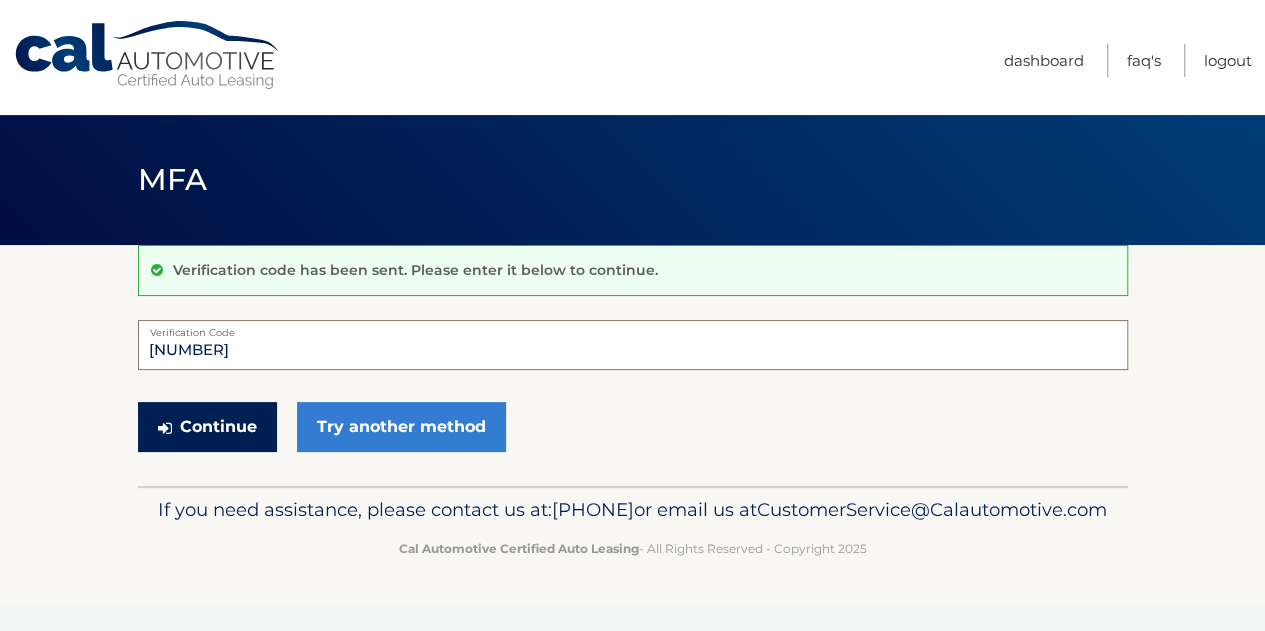 type on "558525" 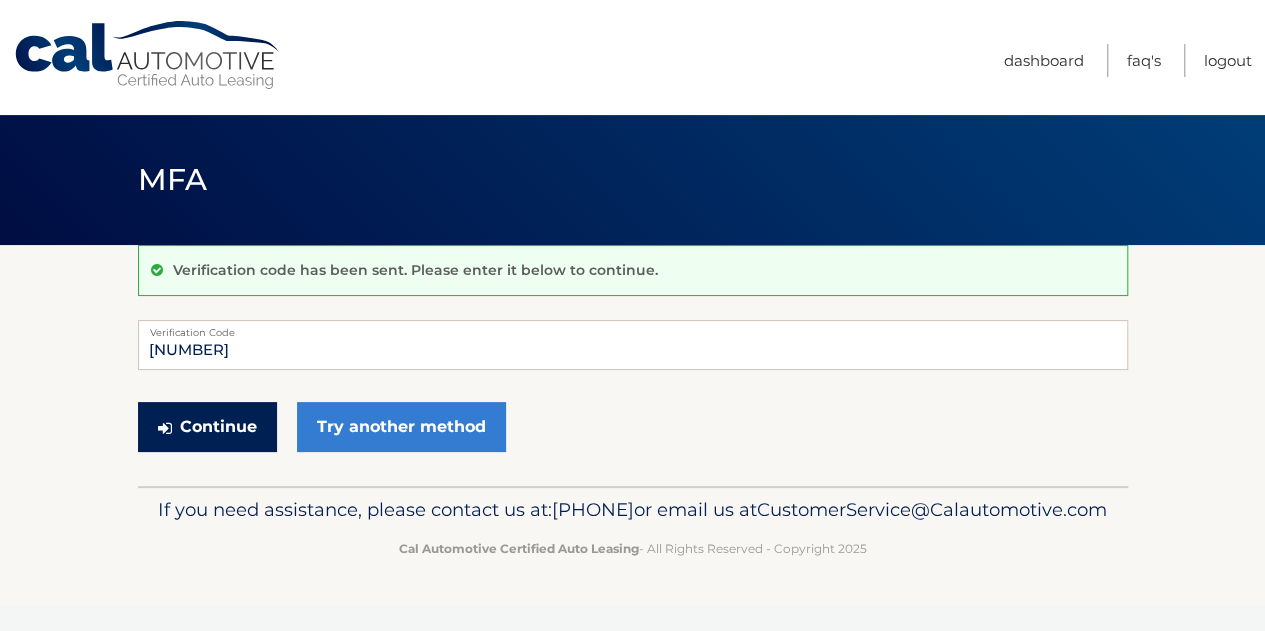 click on "Continue" at bounding box center [207, 427] 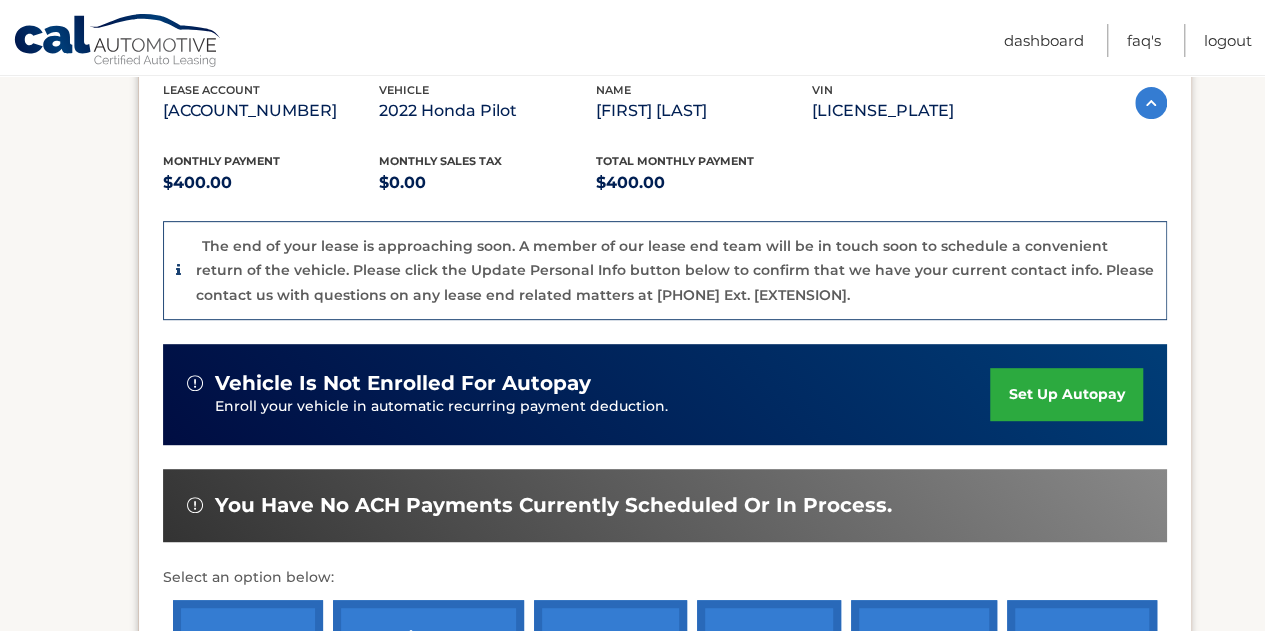 scroll, scrollTop: 600, scrollLeft: 0, axis: vertical 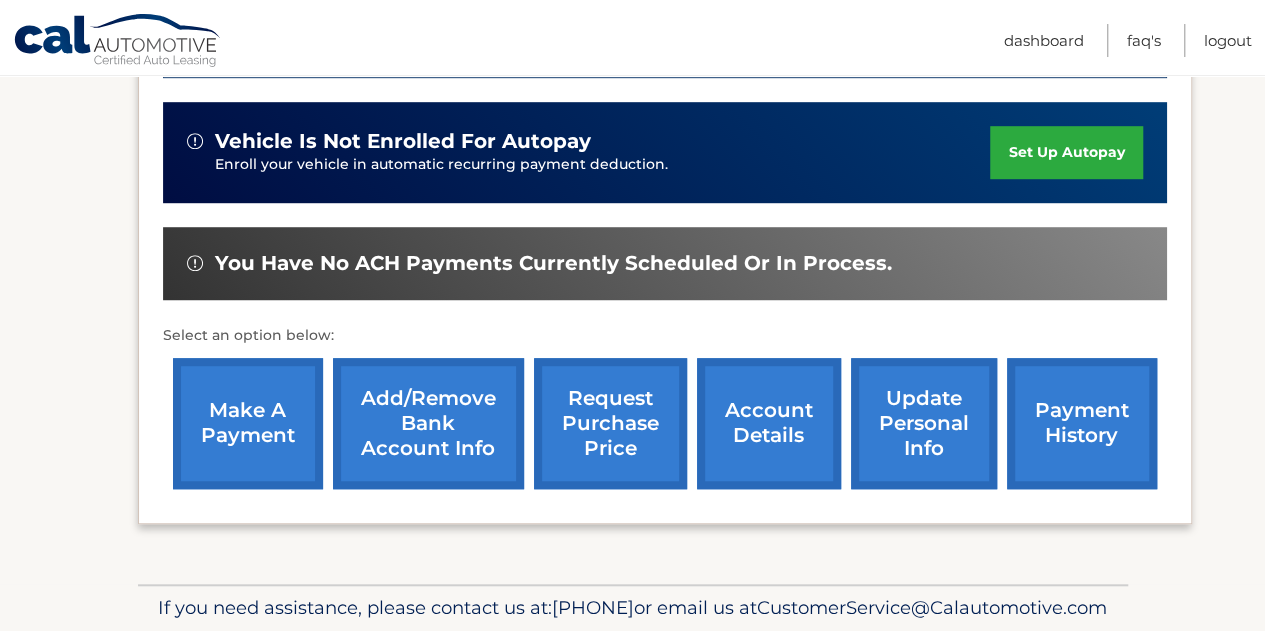 click on "request purchase price" at bounding box center (610, 423) 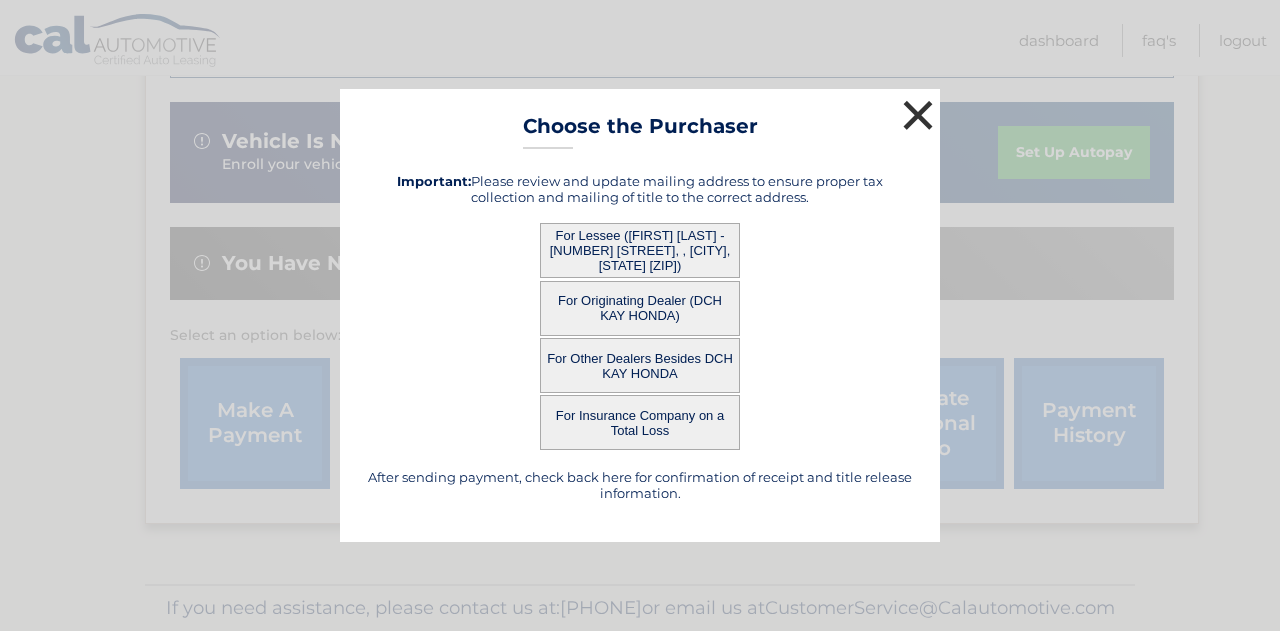 click on "×" at bounding box center (918, 115) 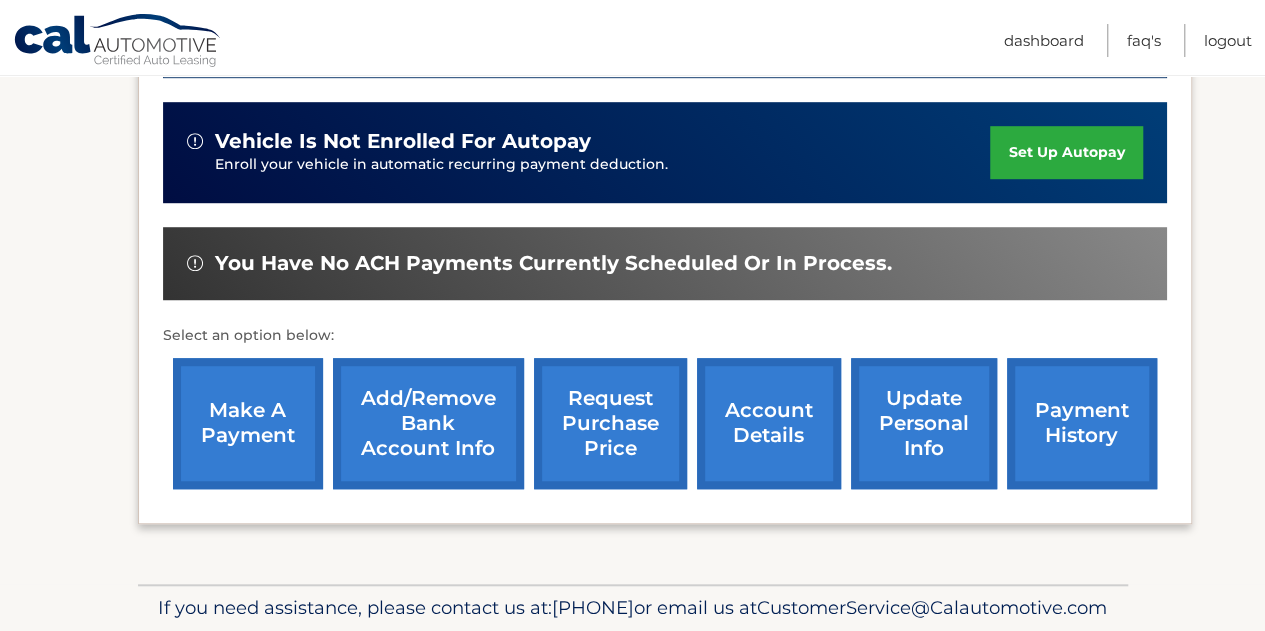 click on "account details" at bounding box center (769, 423) 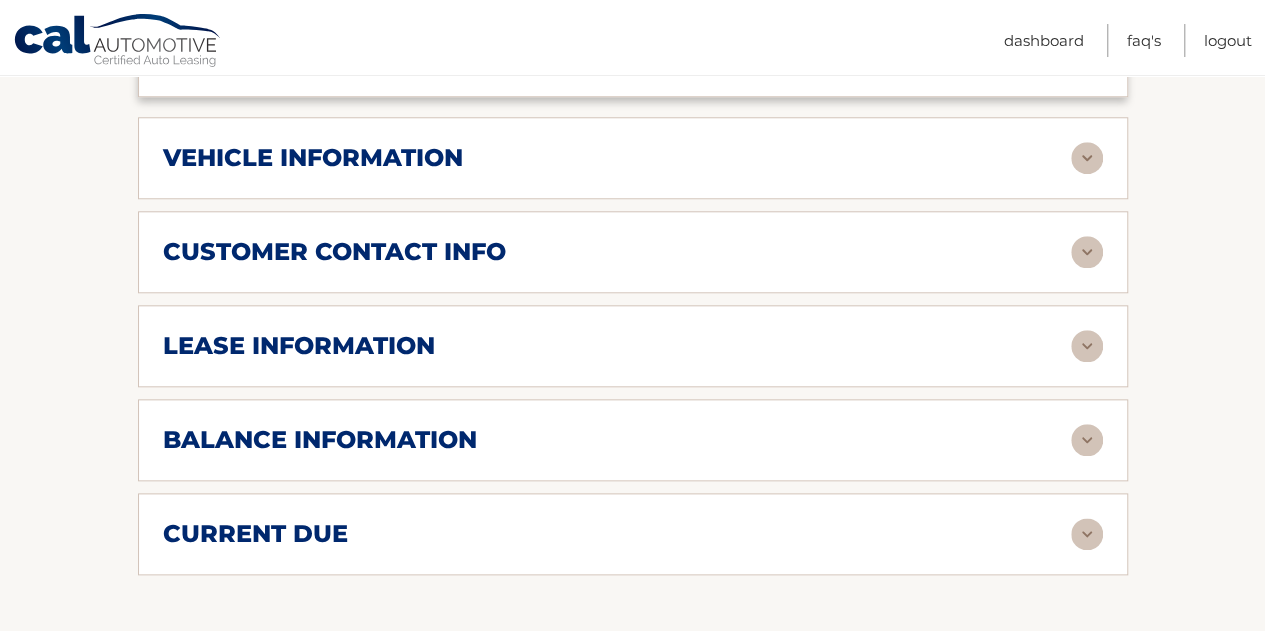 scroll, scrollTop: 900, scrollLeft: 0, axis: vertical 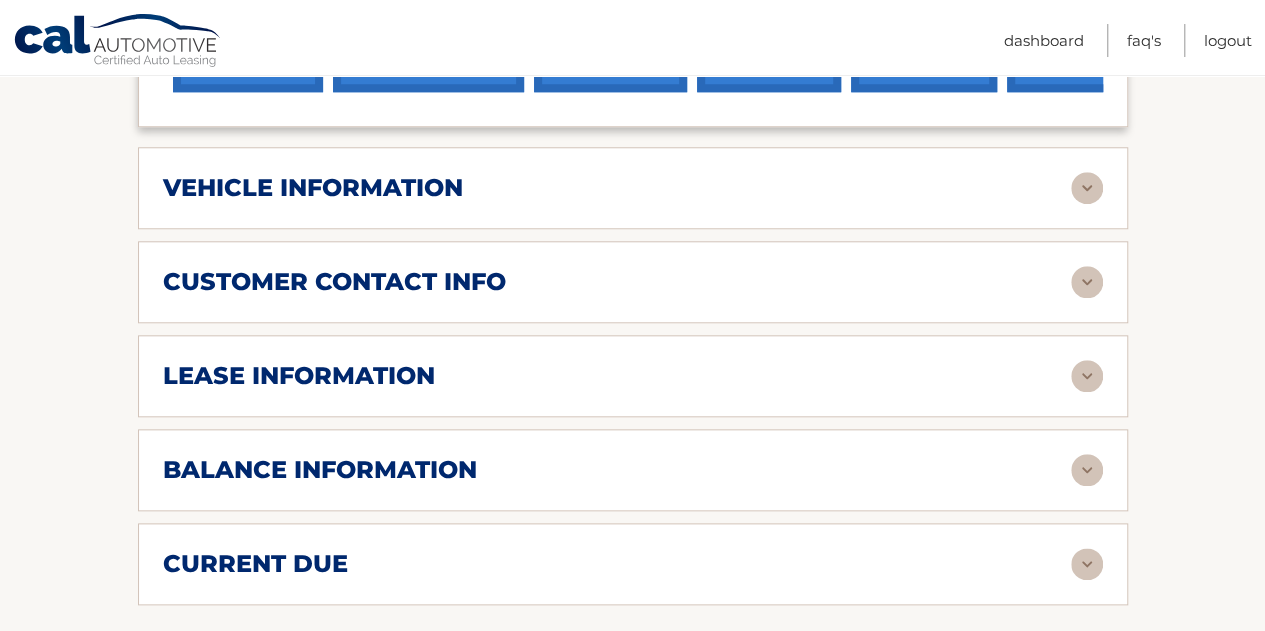 click on "vehicle information" at bounding box center (617, 188) 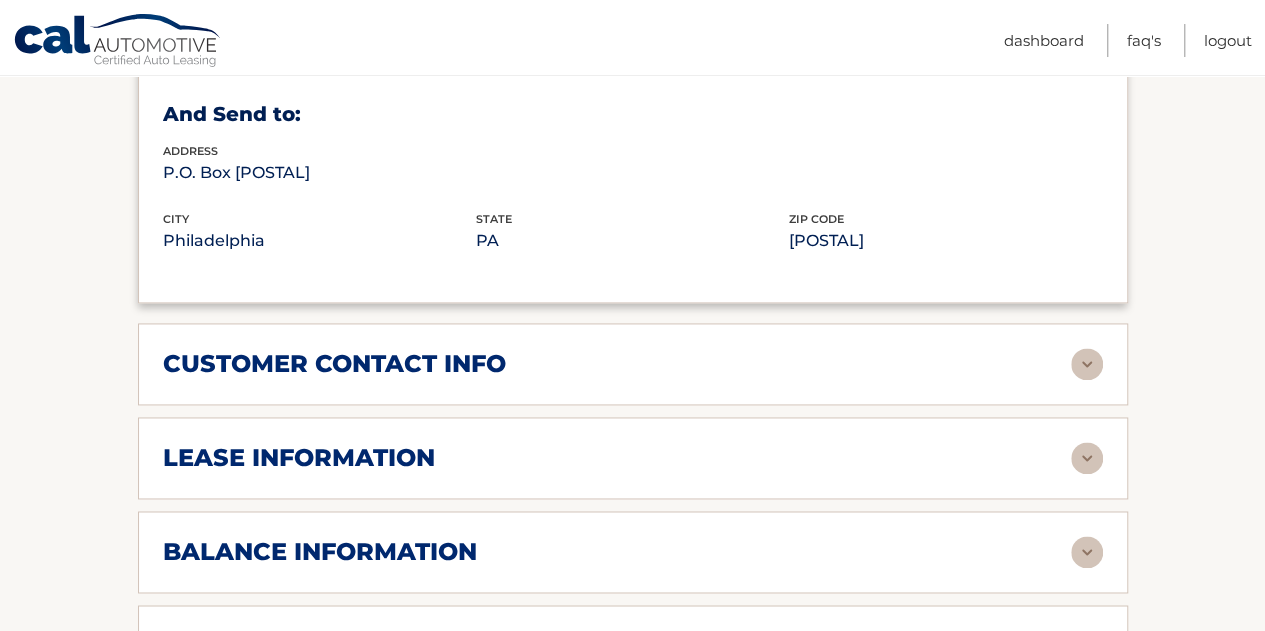 click on "customer contact info" at bounding box center (617, 364) 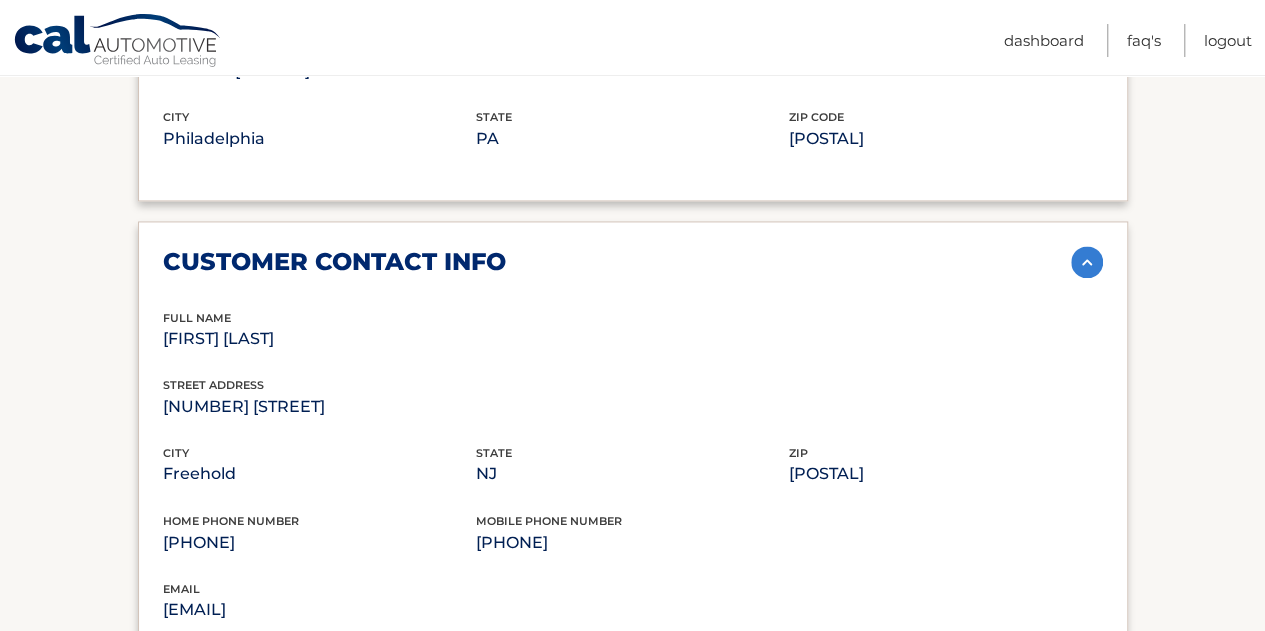 scroll, scrollTop: 1700, scrollLeft: 0, axis: vertical 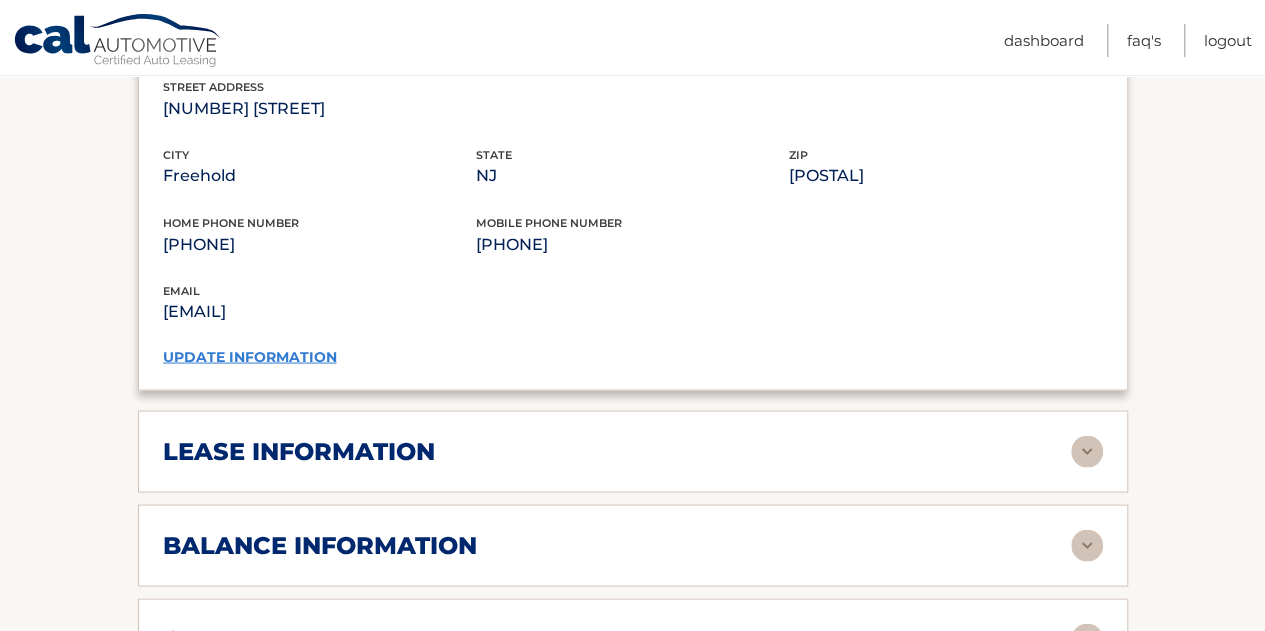 click on "update information" at bounding box center (250, 356) 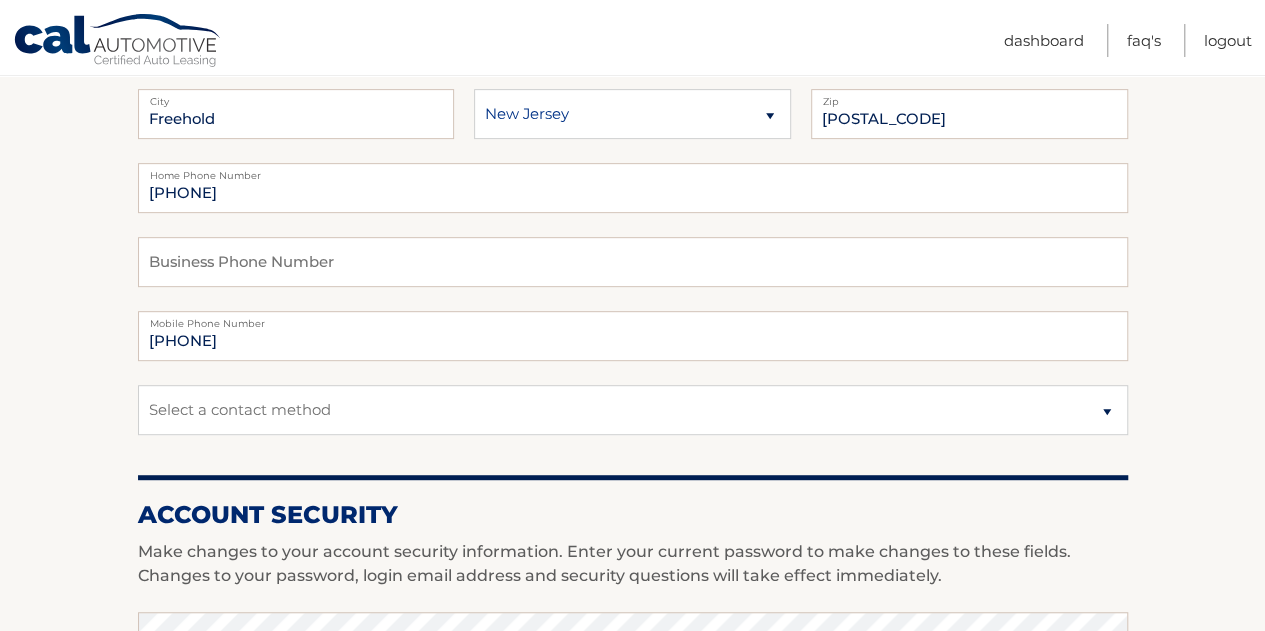 scroll, scrollTop: 400, scrollLeft: 0, axis: vertical 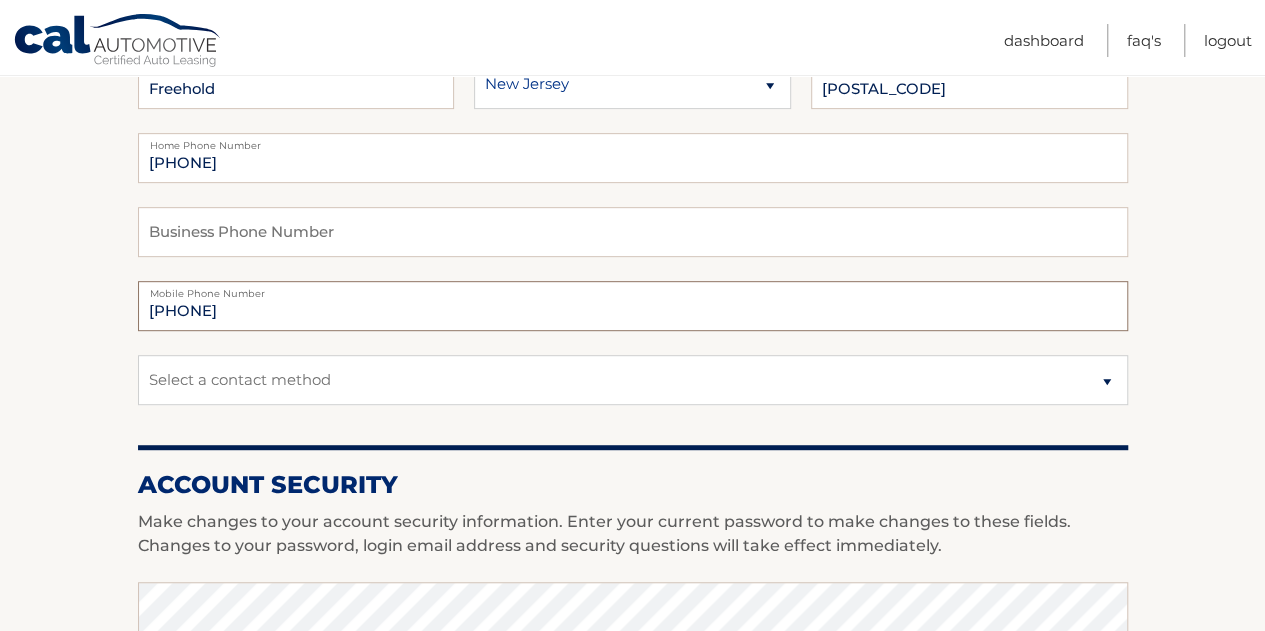 drag, startPoint x: 286, startPoint y: 314, endPoint x: 60, endPoint y: 306, distance: 226.14156 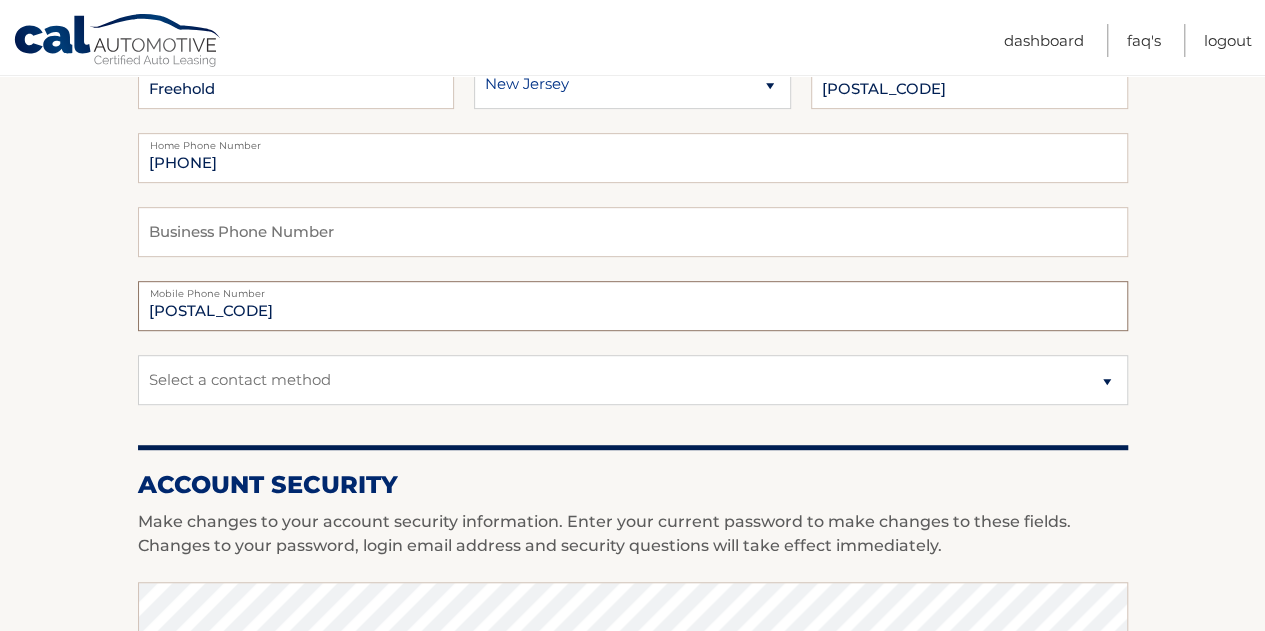 type on "[PHONE]" 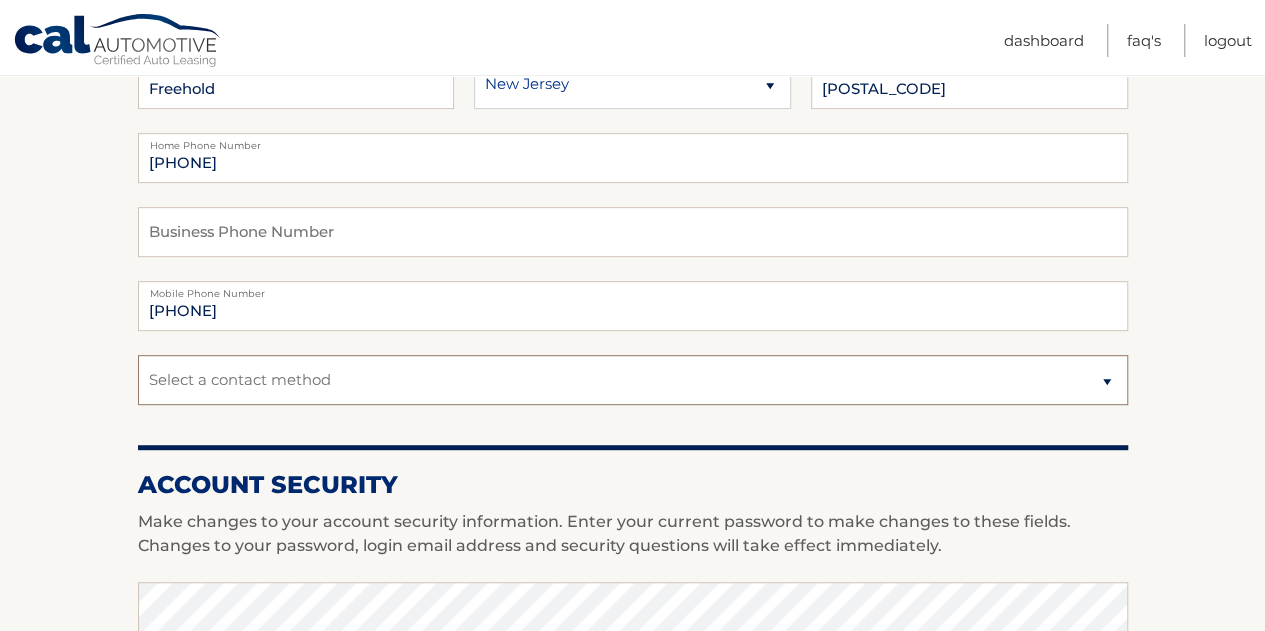 click on "Select a contact method
Mobile
Home" at bounding box center [633, 380] 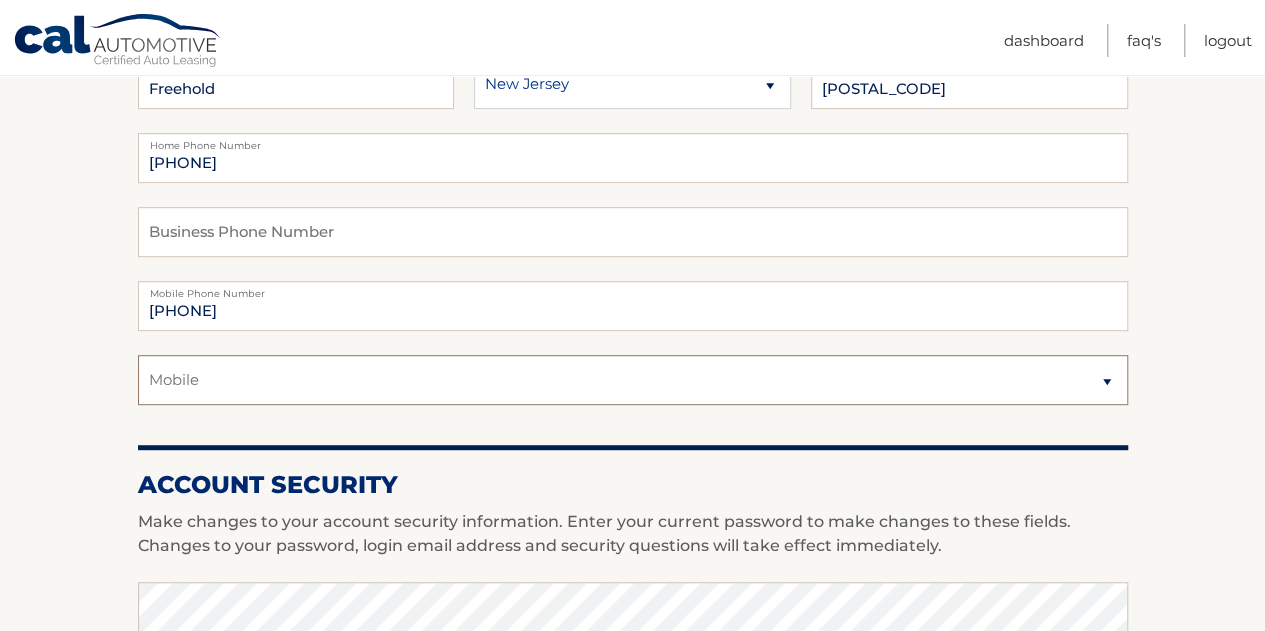 click on "Select a contact method
Mobile
Home" at bounding box center [633, 380] 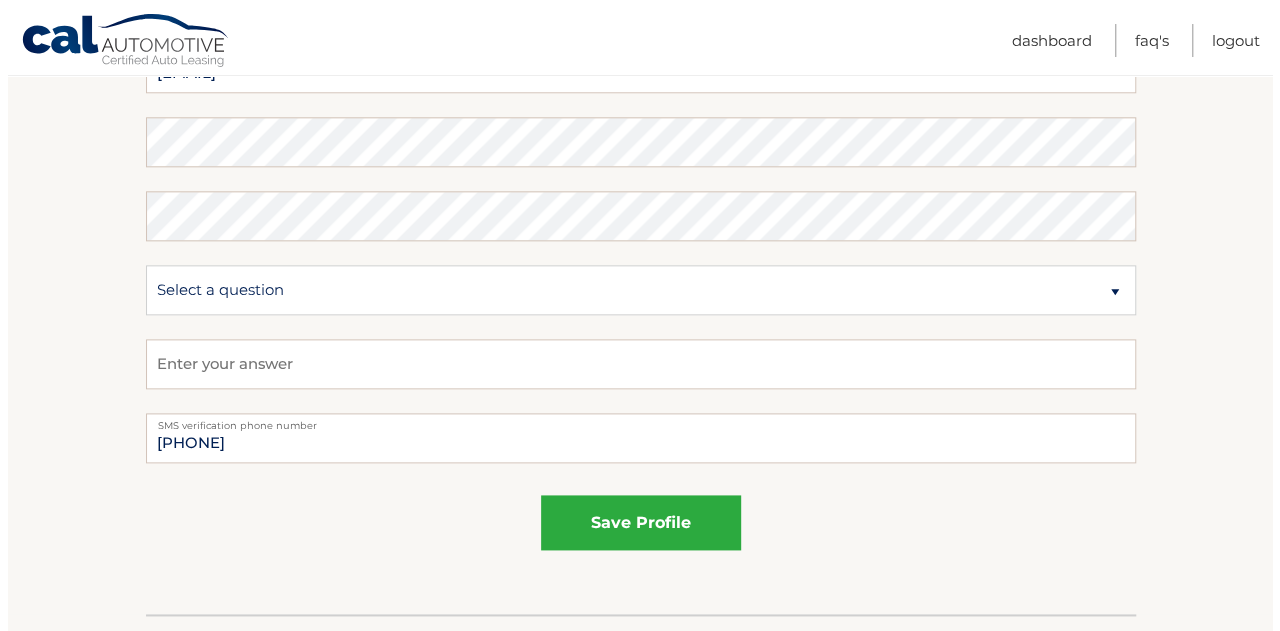 scroll, scrollTop: 1200, scrollLeft: 0, axis: vertical 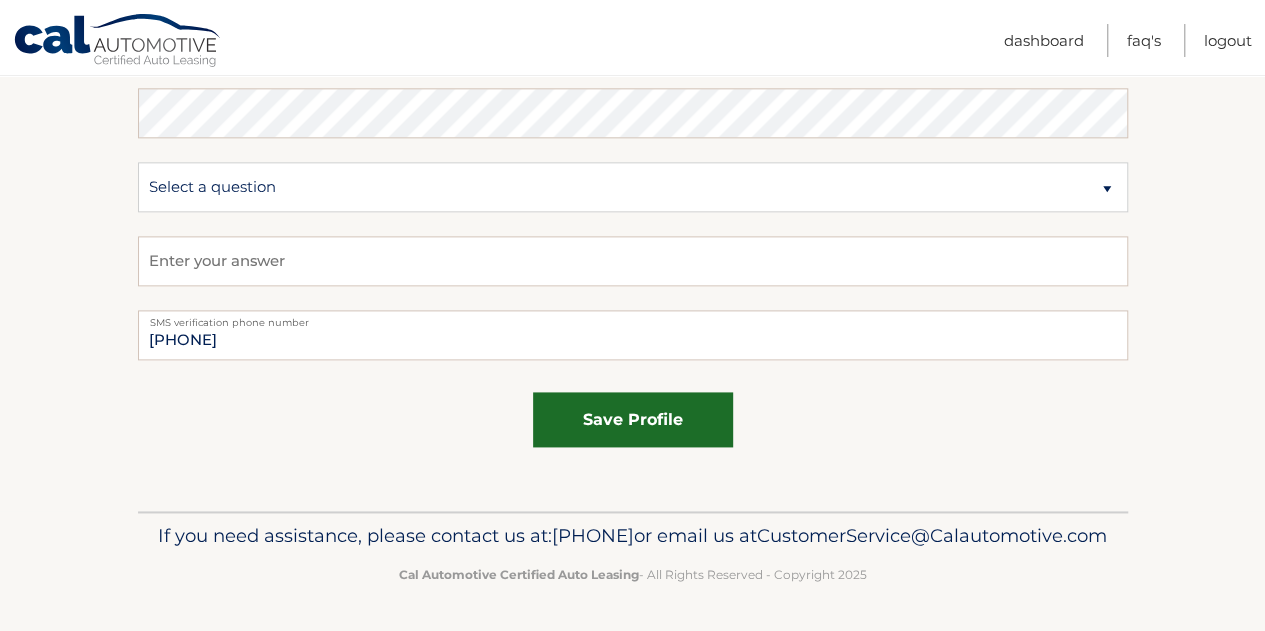 click on "save profile" at bounding box center [633, 419] 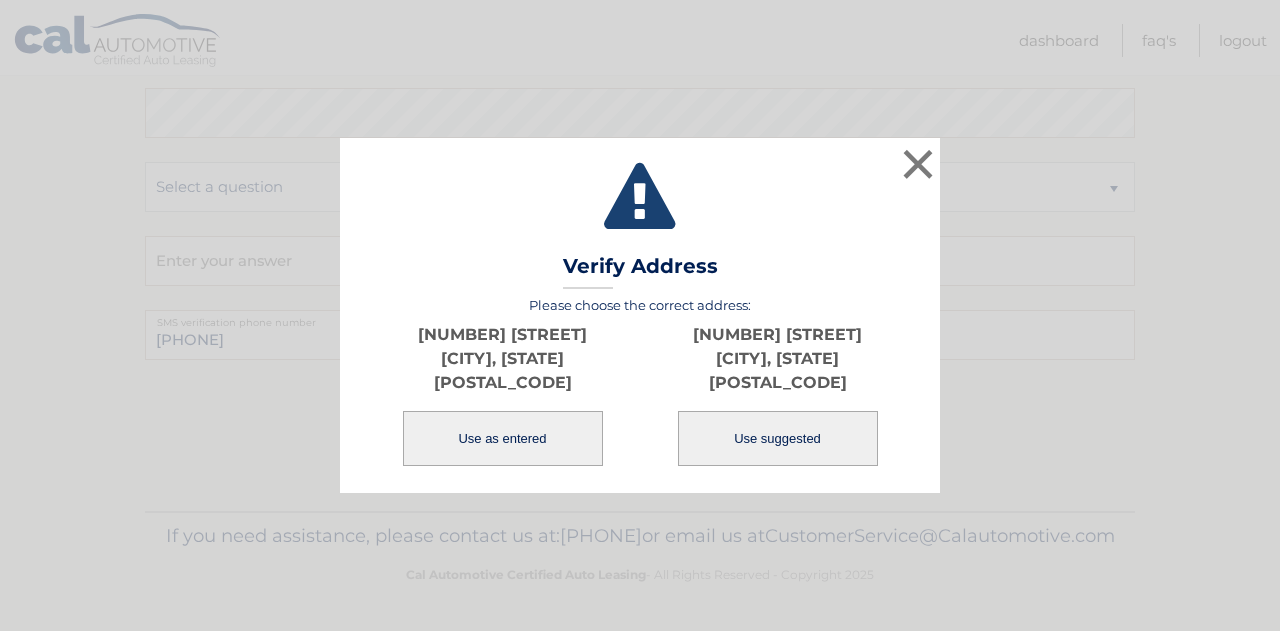 click on "Use suggested" at bounding box center (778, 438) 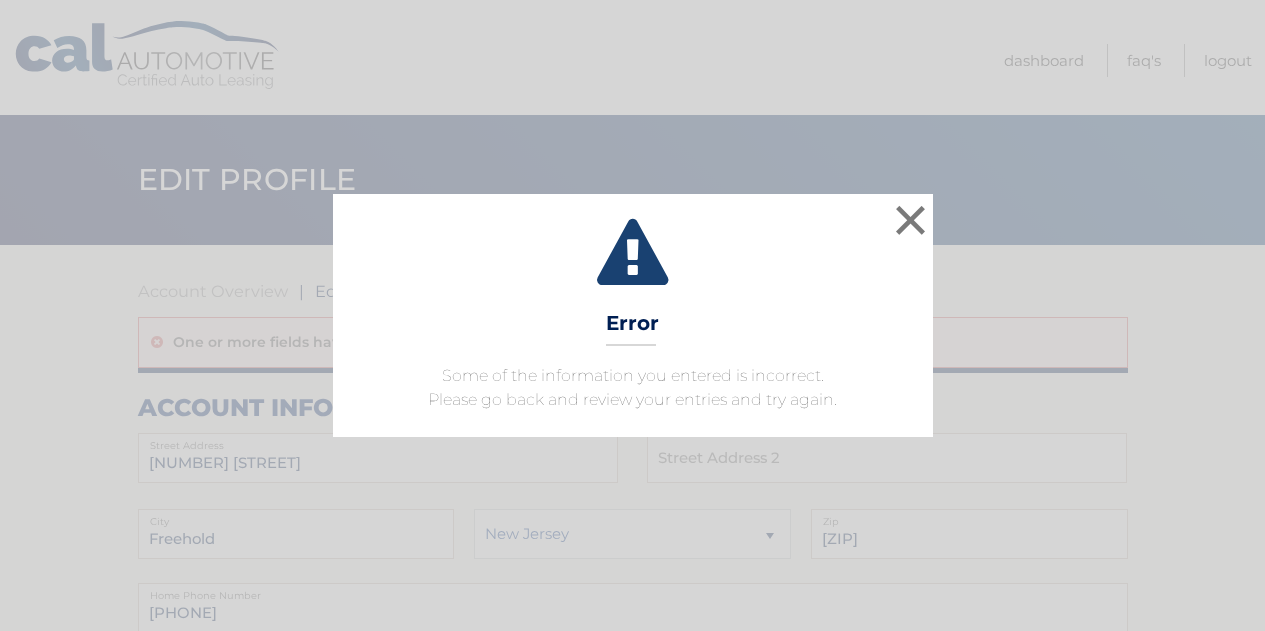 scroll, scrollTop: 0, scrollLeft: 0, axis: both 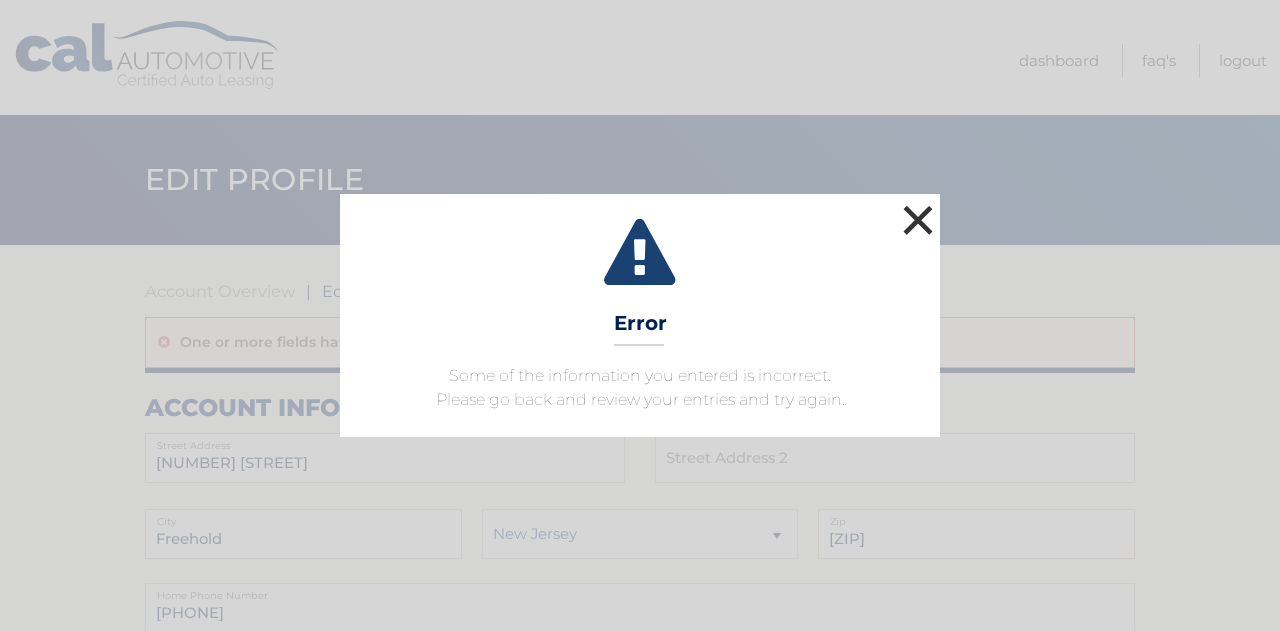click on "×" at bounding box center [918, 220] 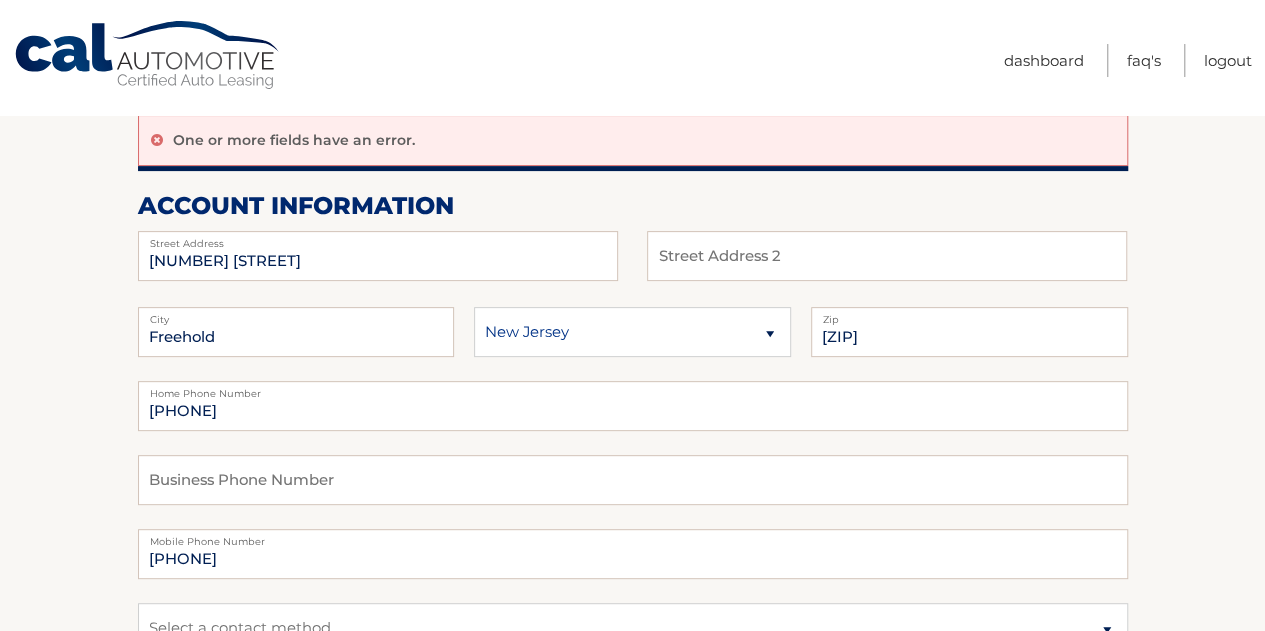 scroll, scrollTop: 400, scrollLeft: 0, axis: vertical 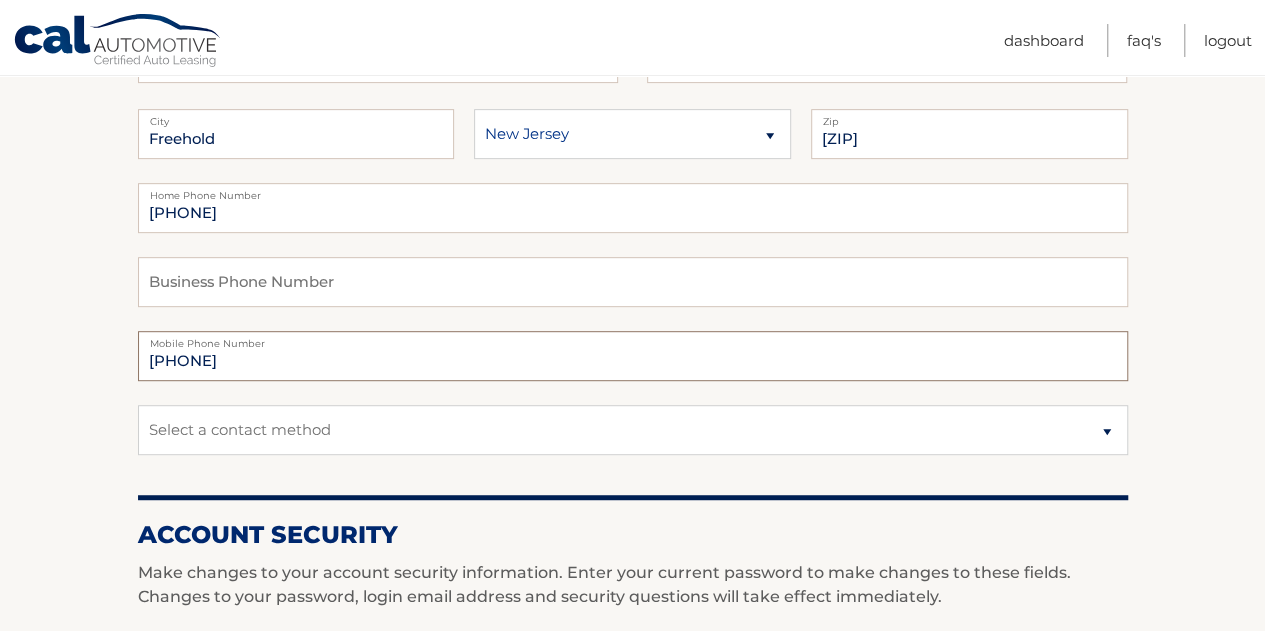 drag, startPoint x: 262, startPoint y: 354, endPoint x: 0, endPoint y: 343, distance: 262.2308 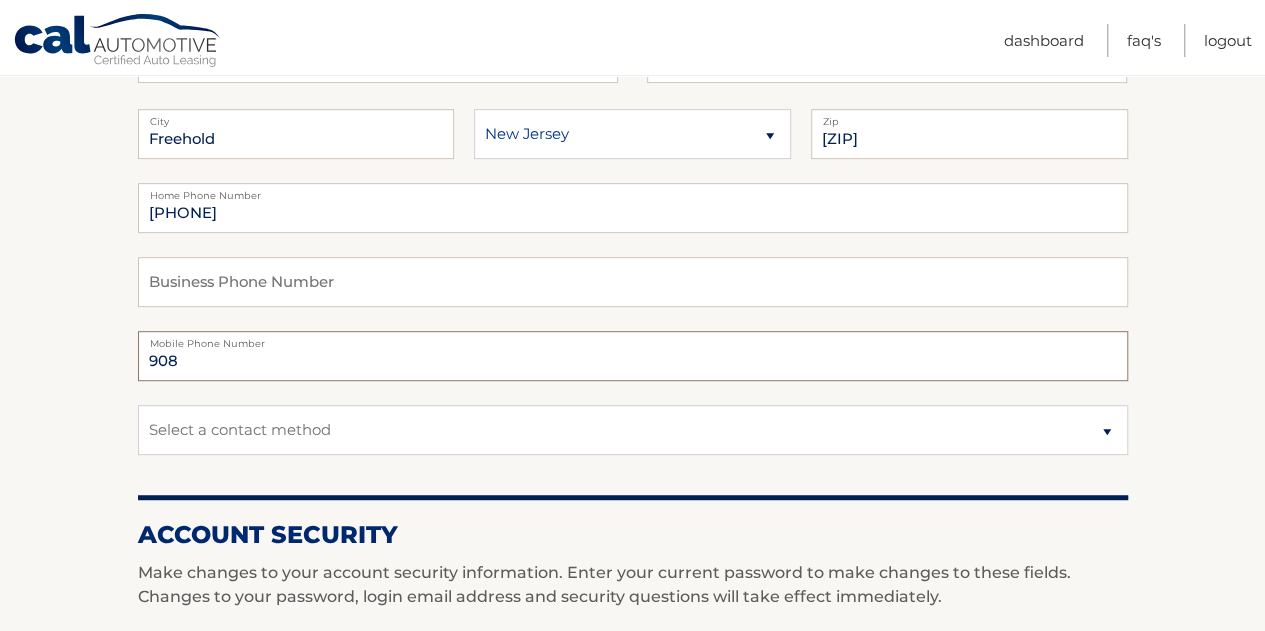 type on "9087700501" 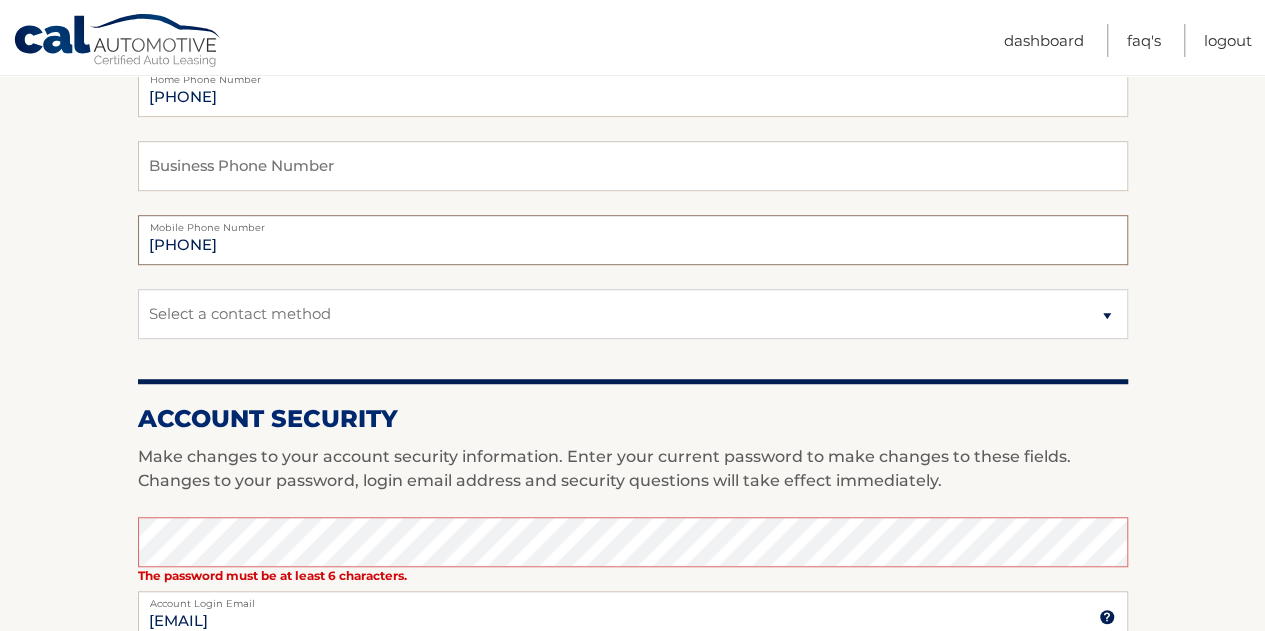 scroll, scrollTop: 600, scrollLeft: 0, axis: vertical 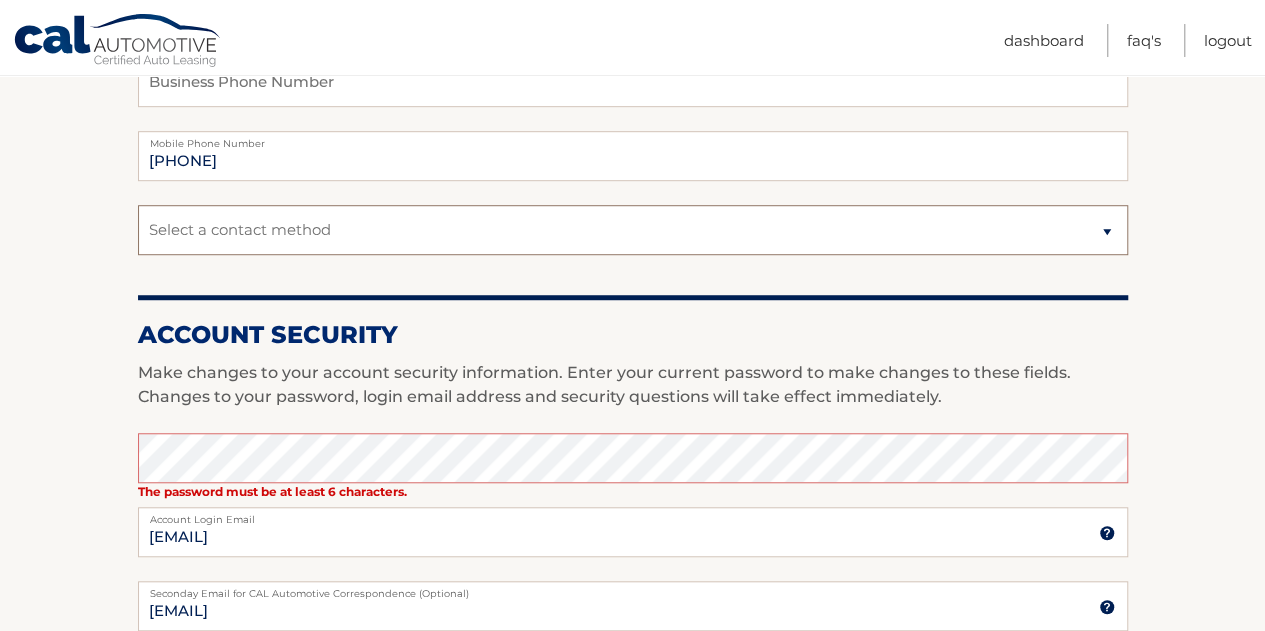 click on "Select a contact method
Mobile
Home" at bounding box center [633, 230] 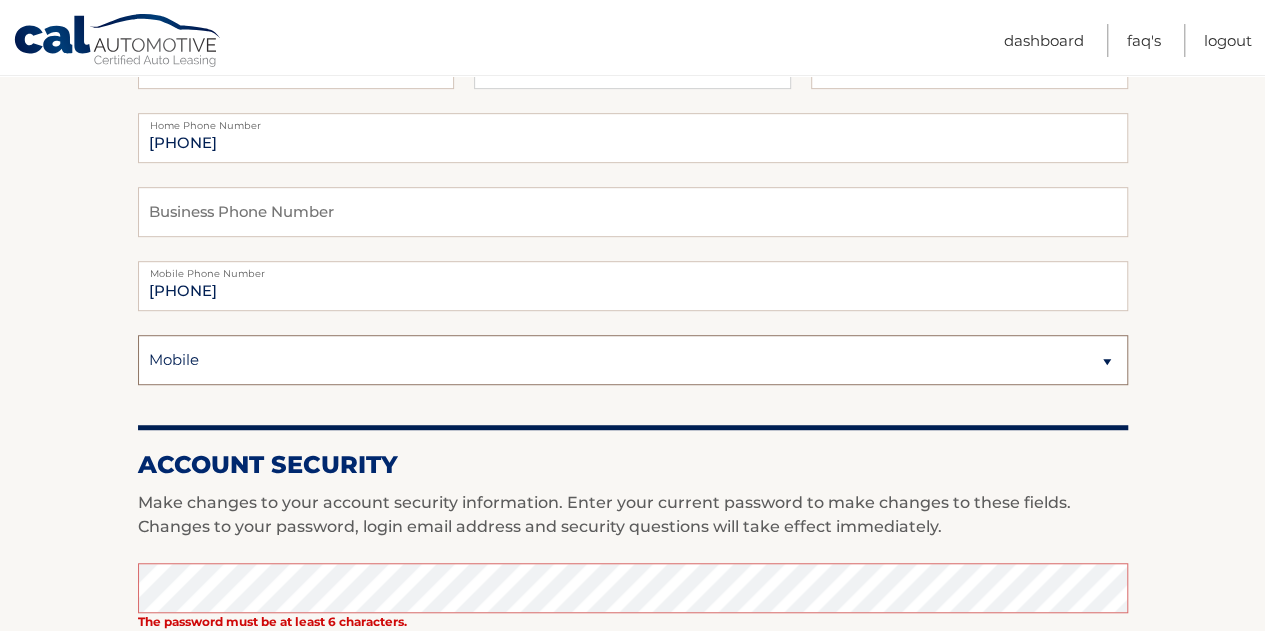 scroll, scrollTop: 400, scrollLeft: 0, axis: vertical 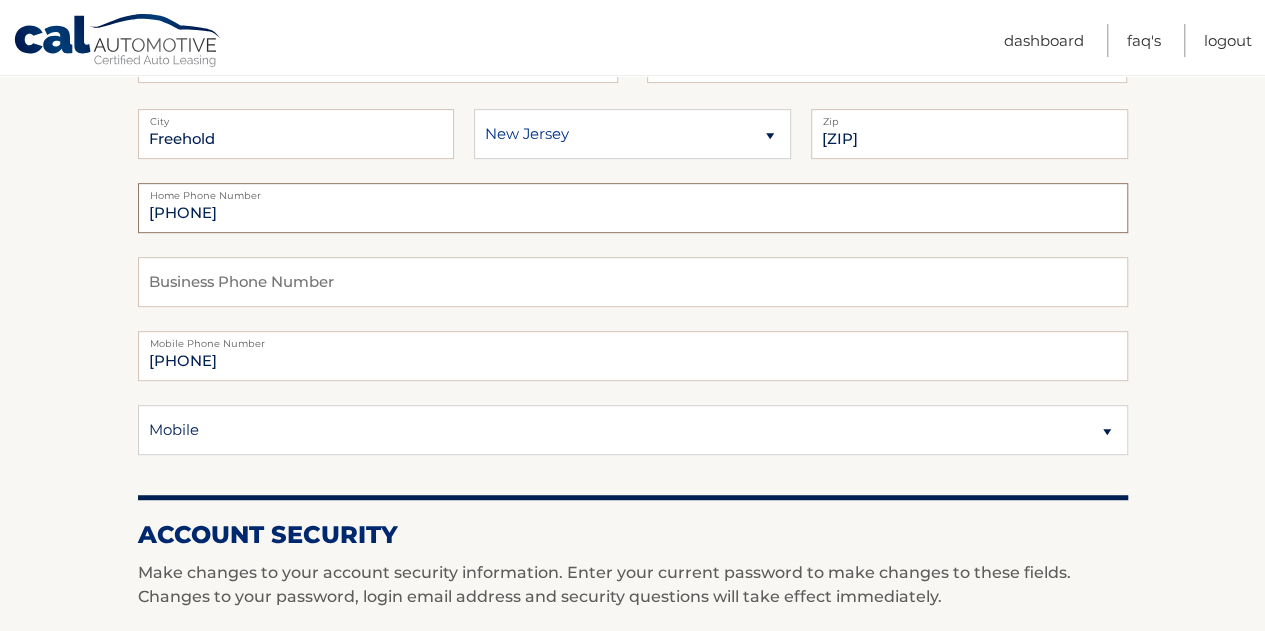 drag, startPoint x: 345, startPoint y: 214, endPoint x: 26, endPoint y: 208, distance: 319.05643 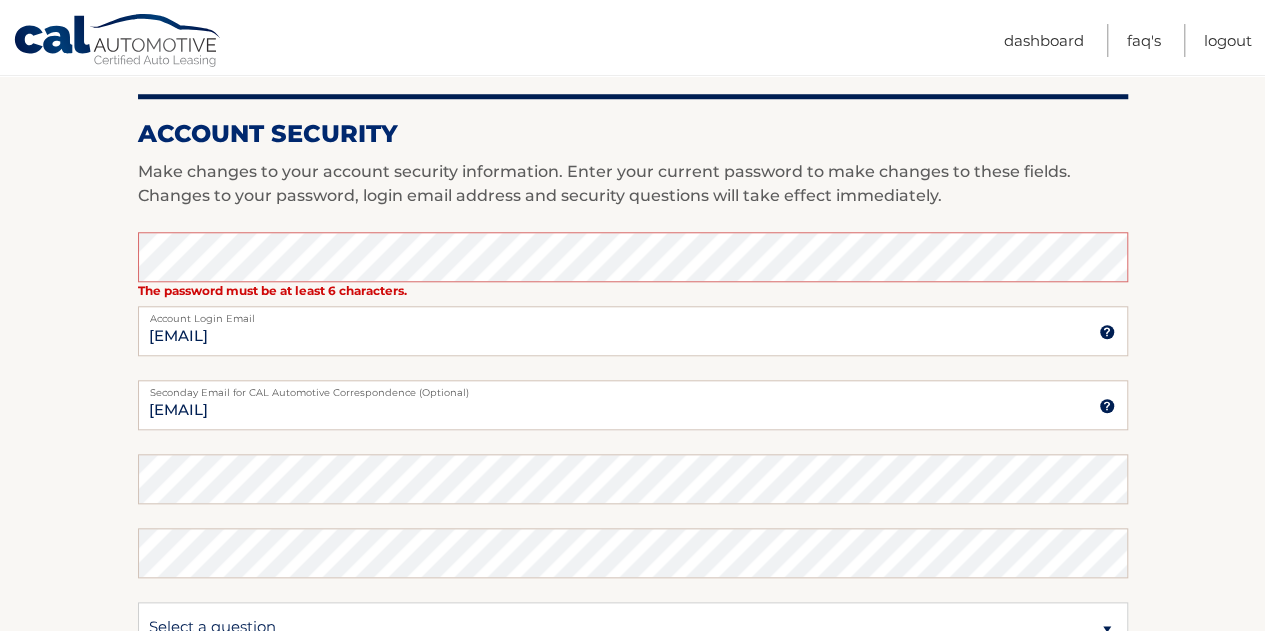 scroll, scrollTop: 900, scrollLeft: 0, axis: vertical 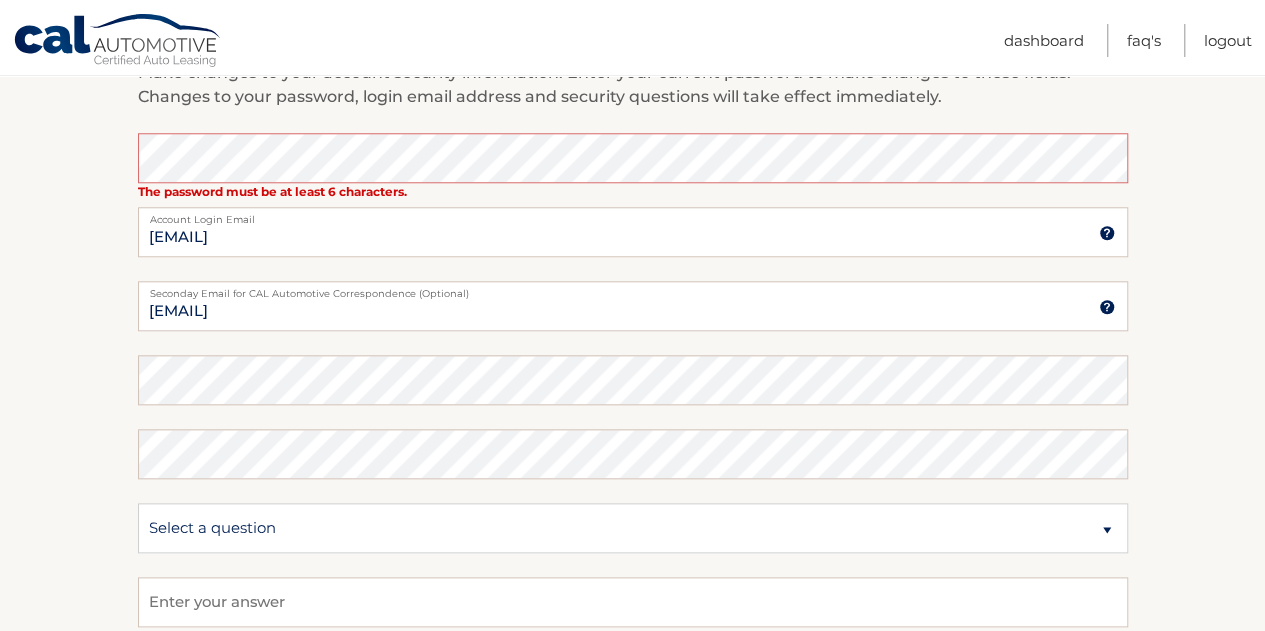 type on "7322529596" 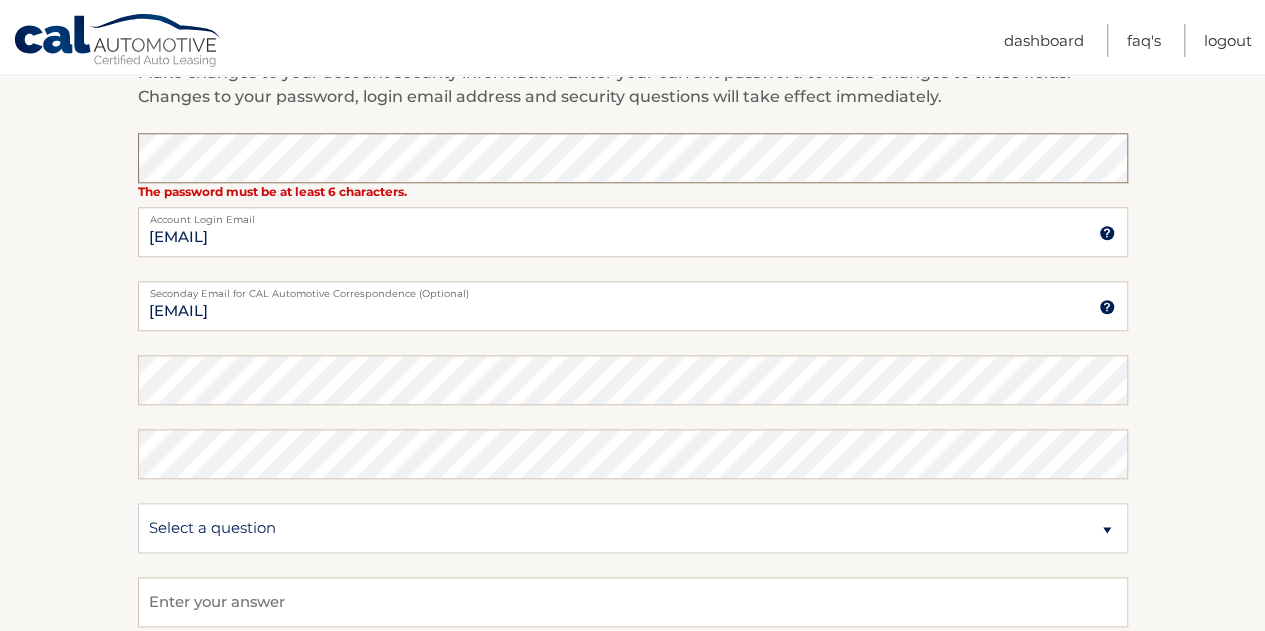type on "[EMAIL]" 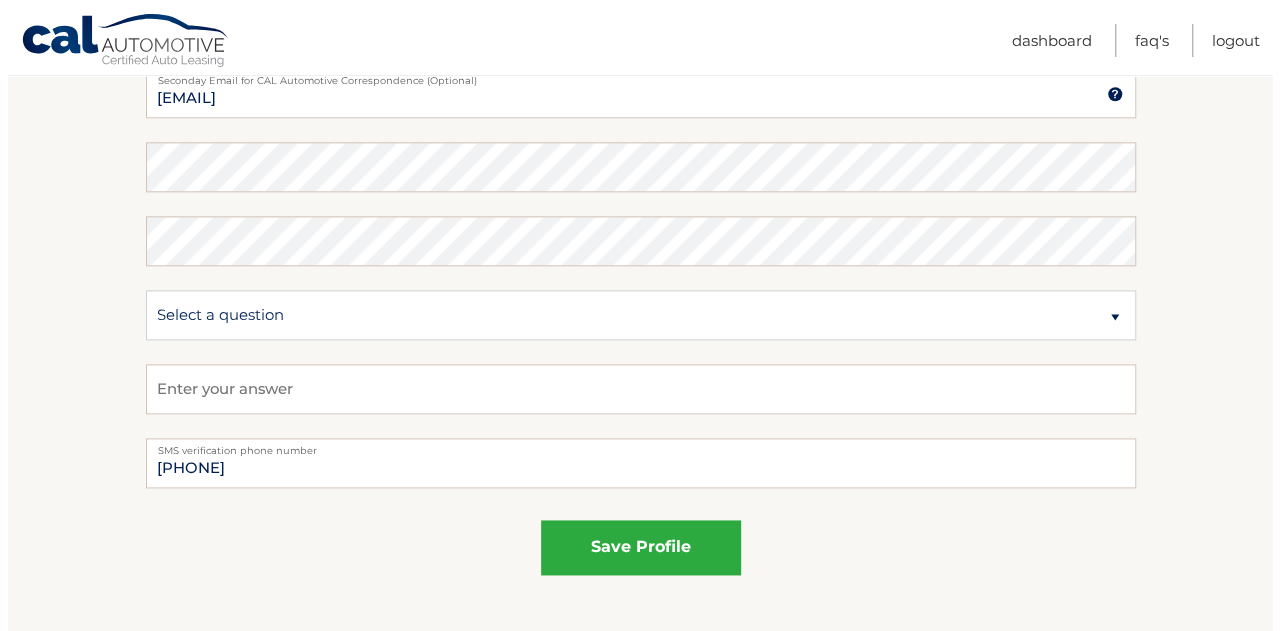 scroll, scrollTop: 1171, scrollLeft: 0, axis: vertical 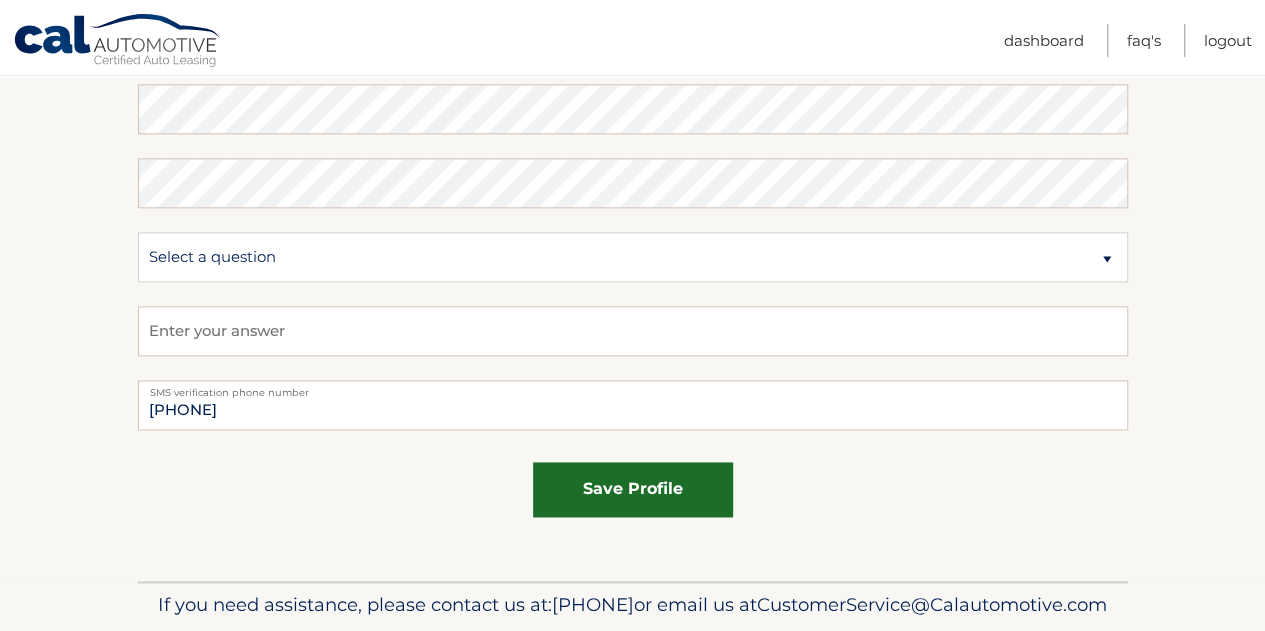 click on "save profile" at bounding box center [633, 489] 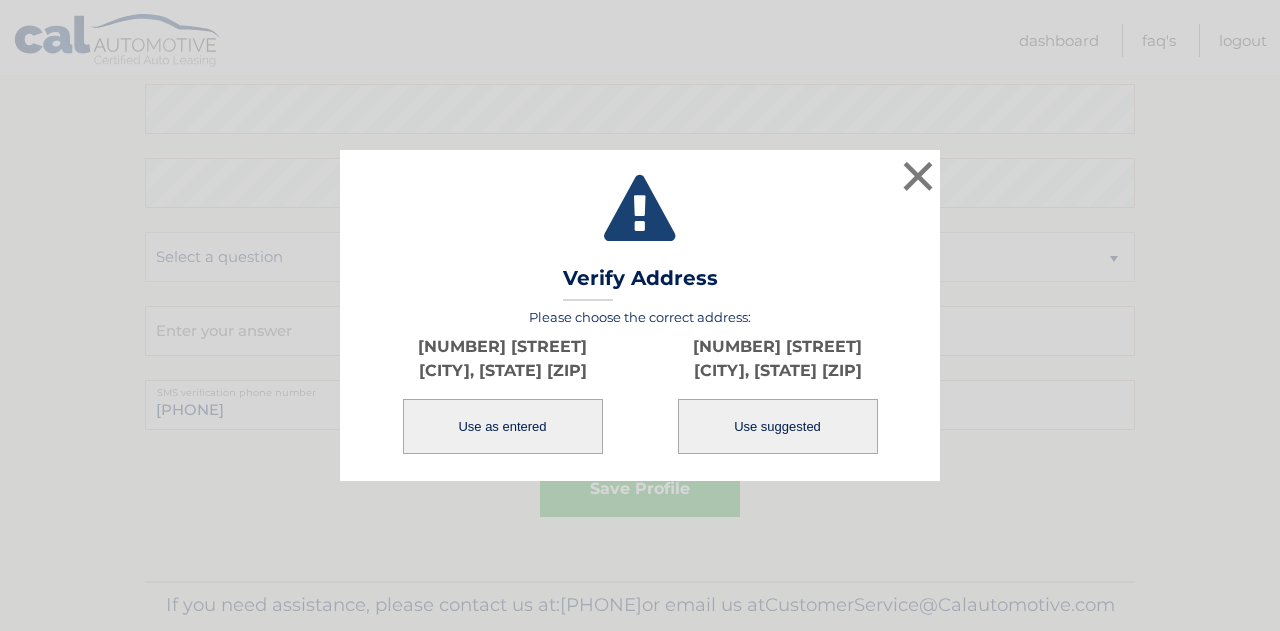 click on "Use as entered" at bounding box center (503, 426) 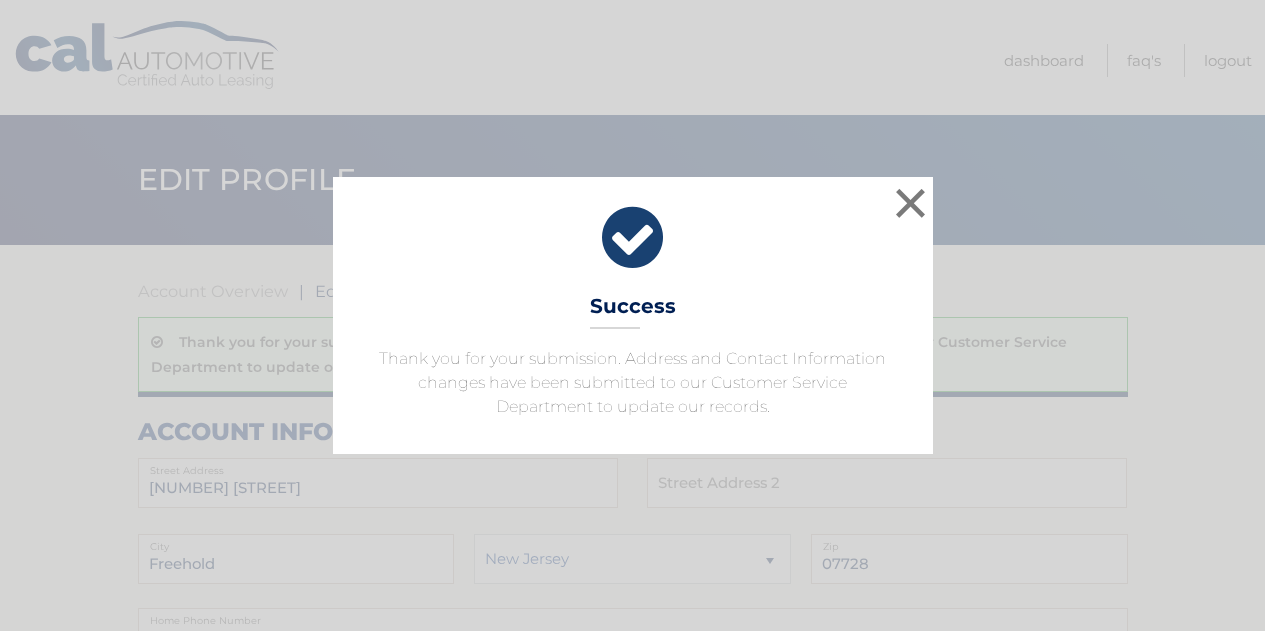 scroll, scrollTop: 0, scrollLeft: 0, axis: both 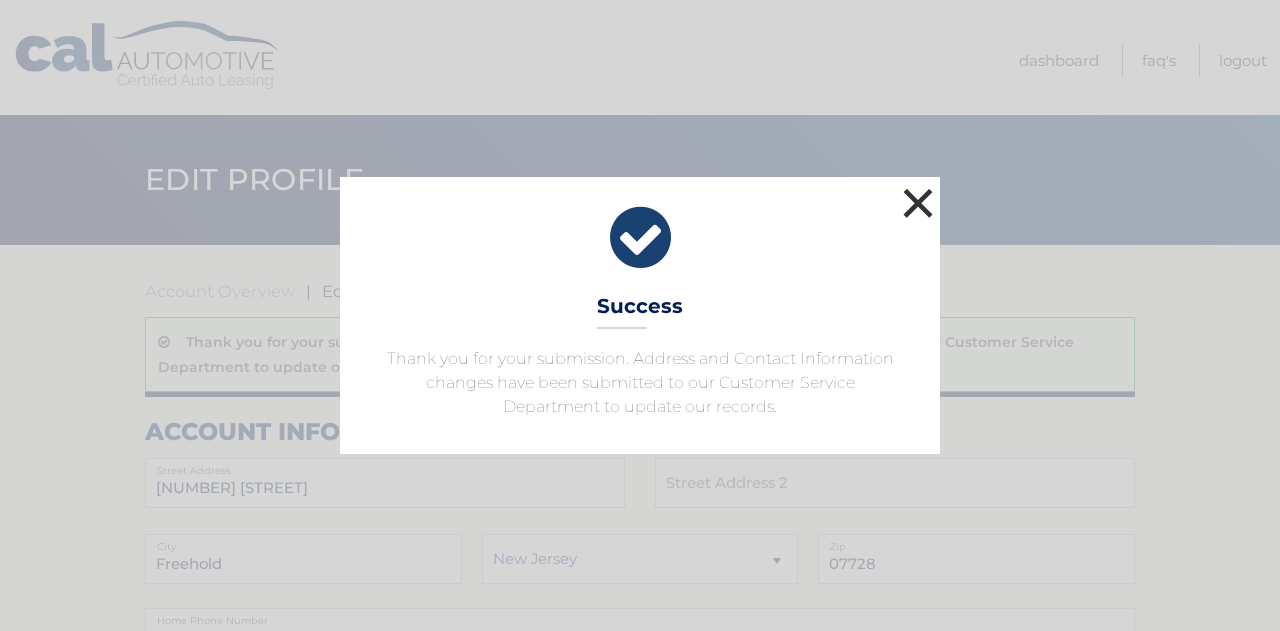 click on "×" at bounding box center [918, 203] 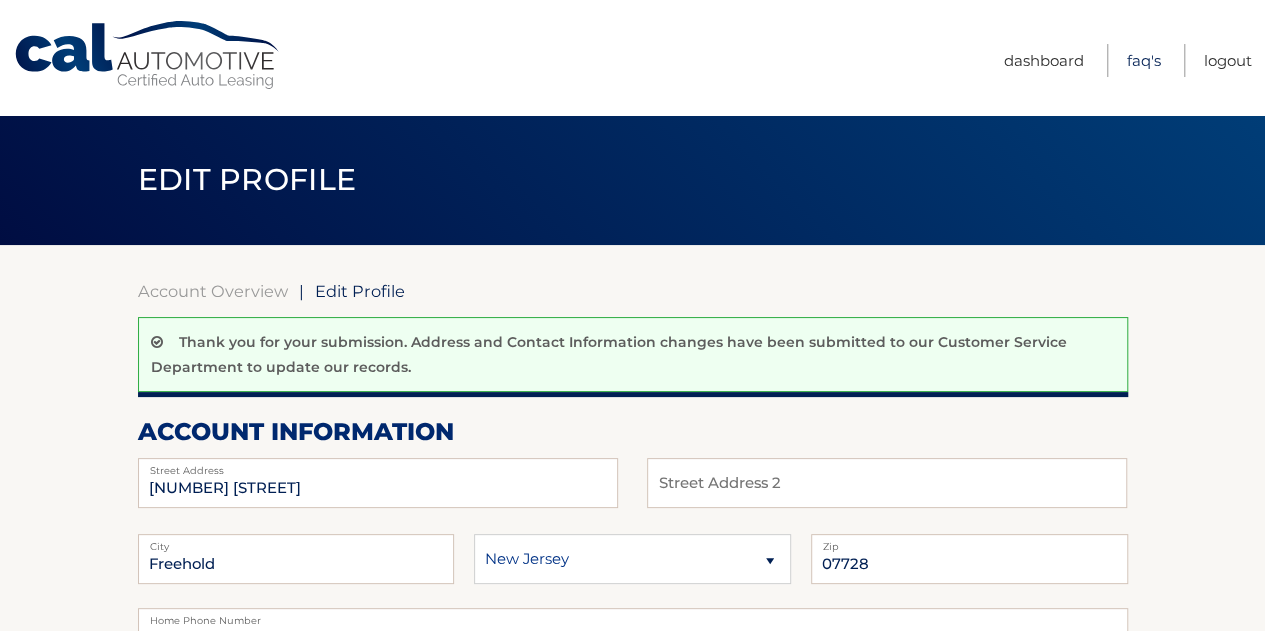 click on "FAQ's" at bounding box center (1144, 60) 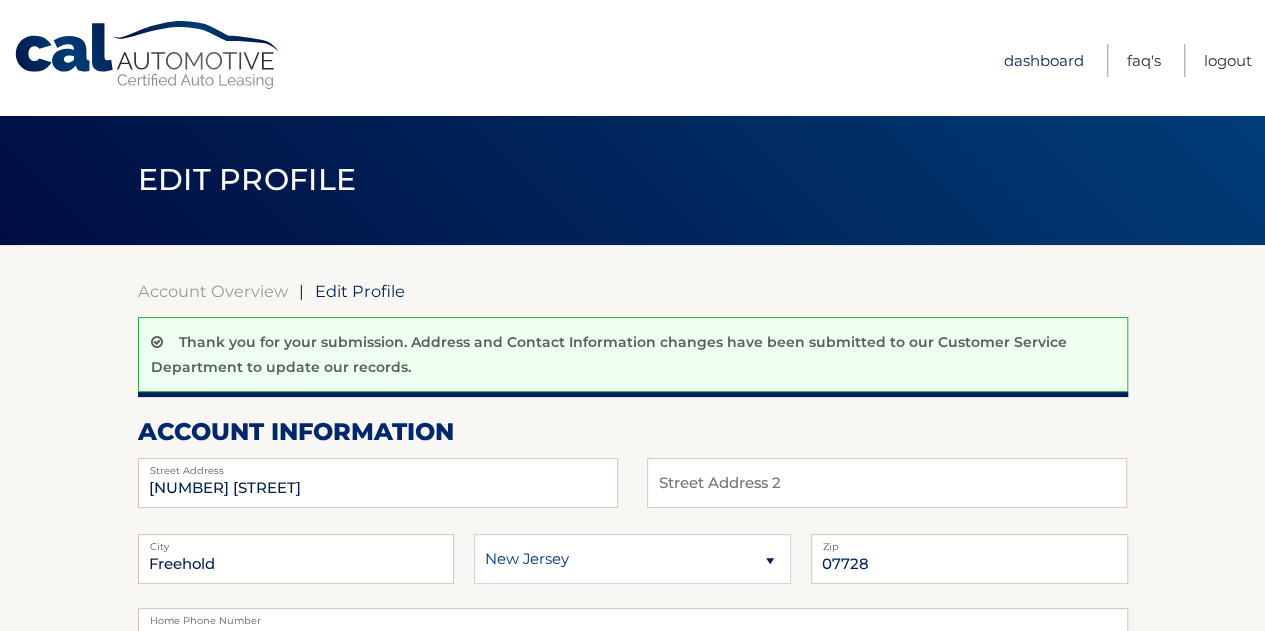 click on "Dashboard" at bounding box center [1044, 60] 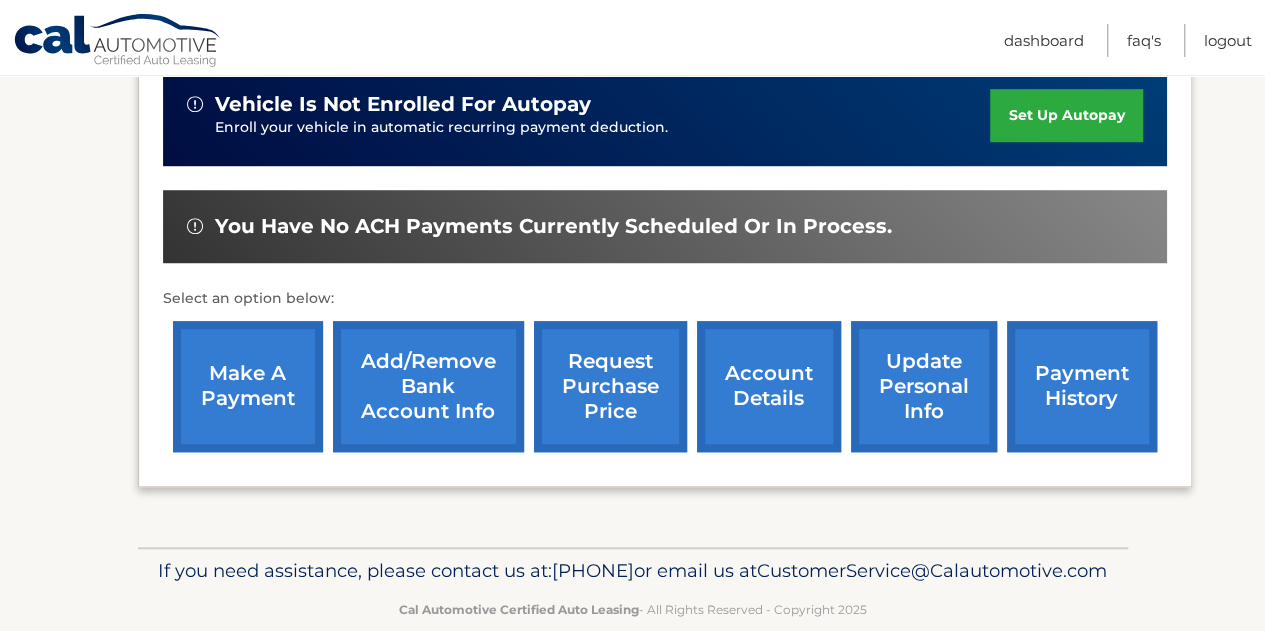 scroll, scrollTop: 702, scrollLeft: 0, axis: vertical 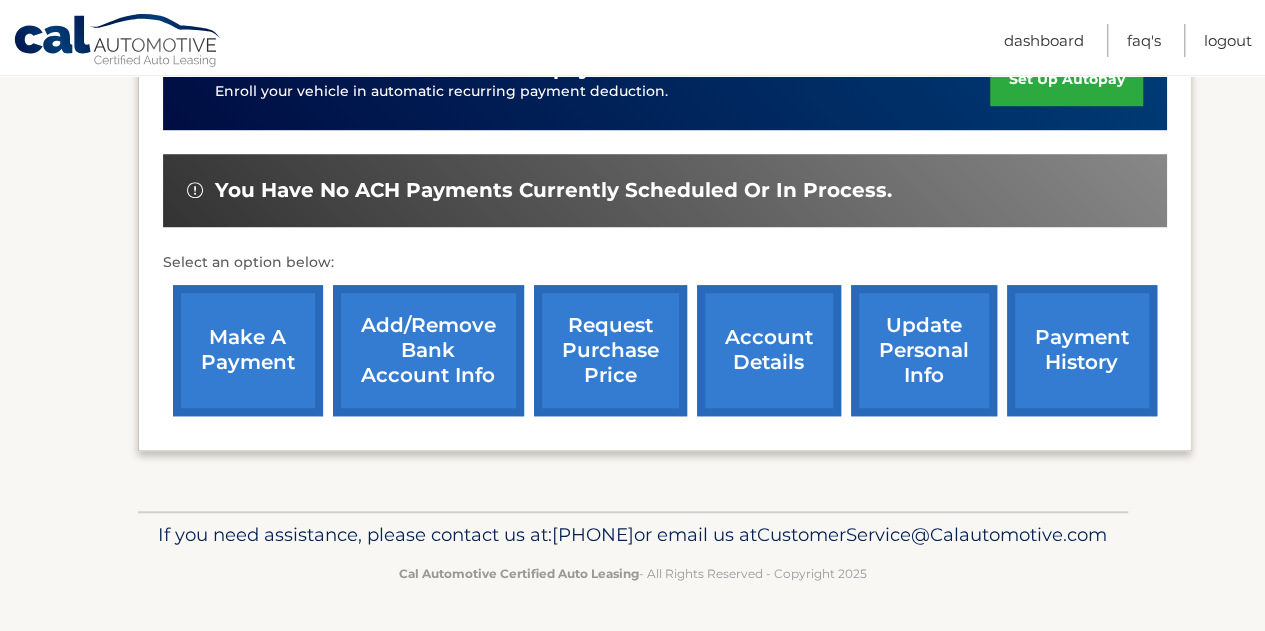 click on "account details" at bounding box center [769, 350] 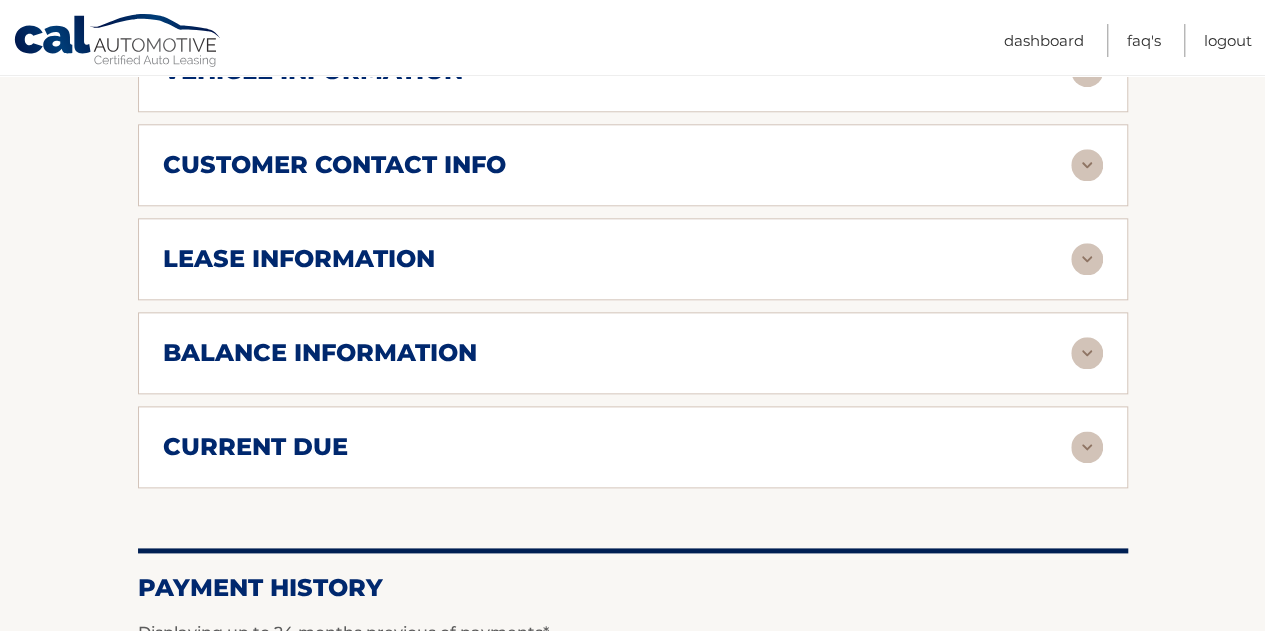 scroll, scrollTop: 1000, scrollLeft: 0, axis: vertical 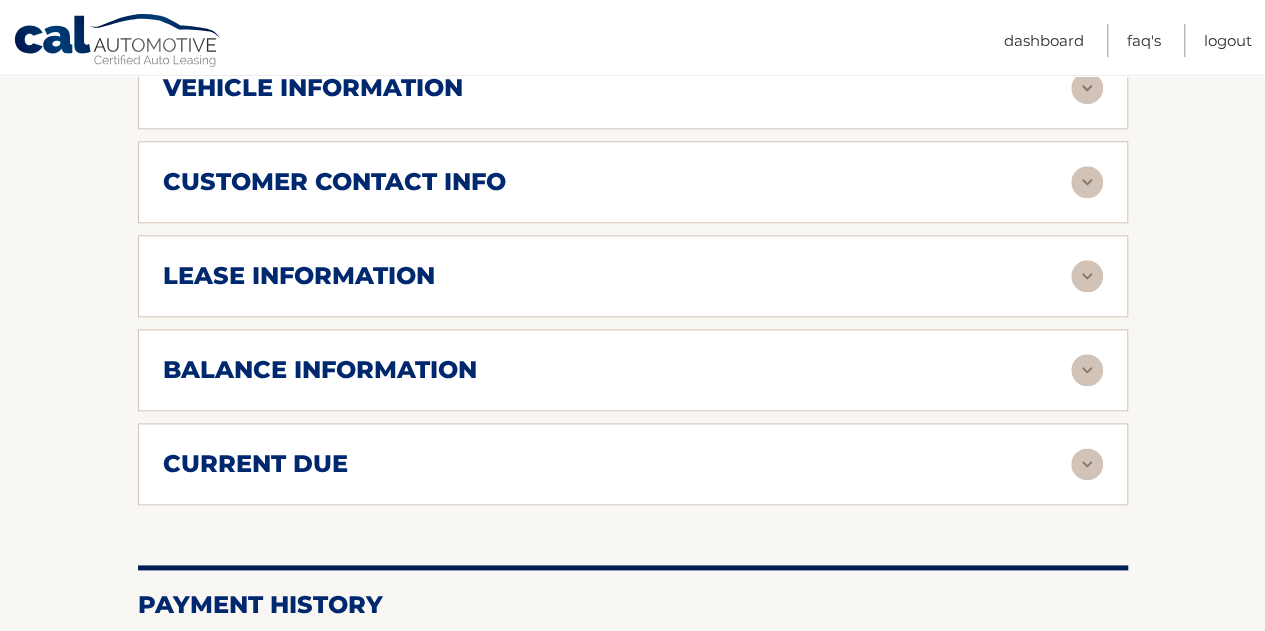 click at bounding box center (1087, 276) 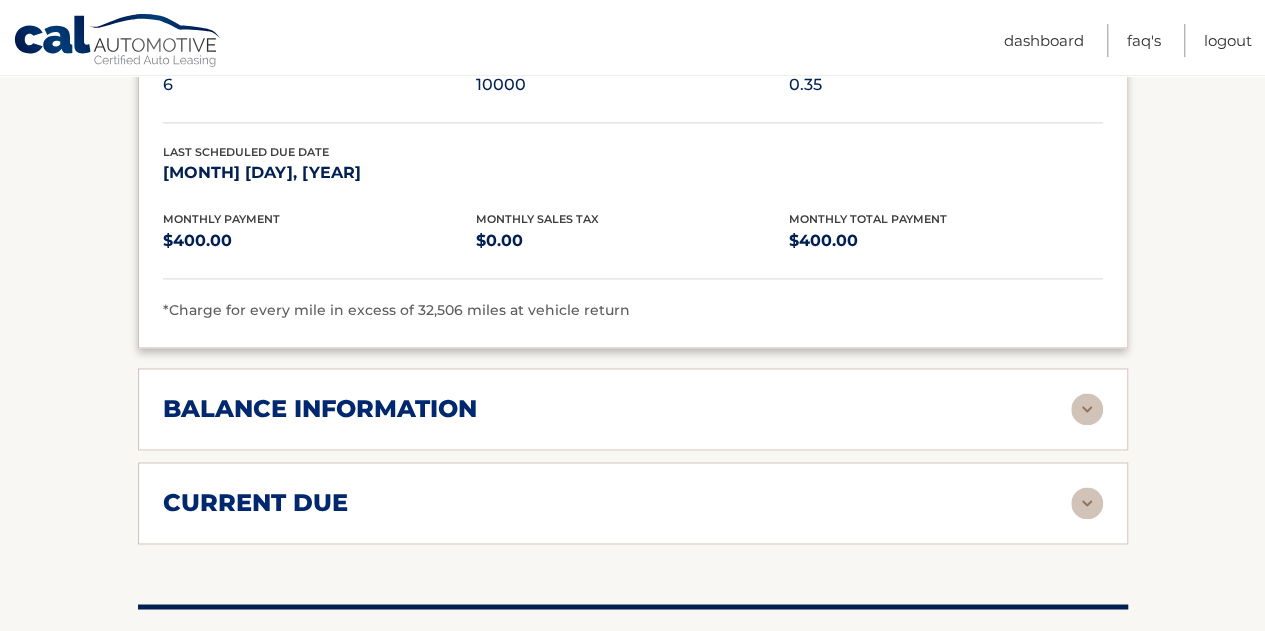 scroll, scrollTop: 1500, scrollLeft: 0, axis: vertical 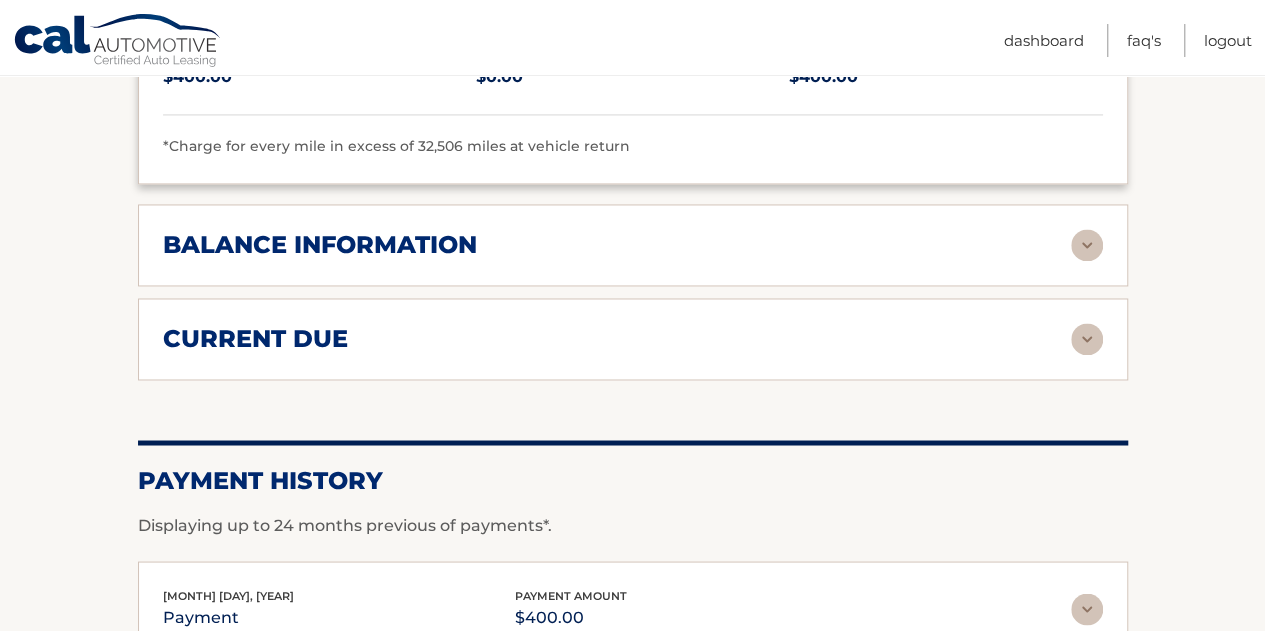 click on "balance information" at bounding box center [617, 245] 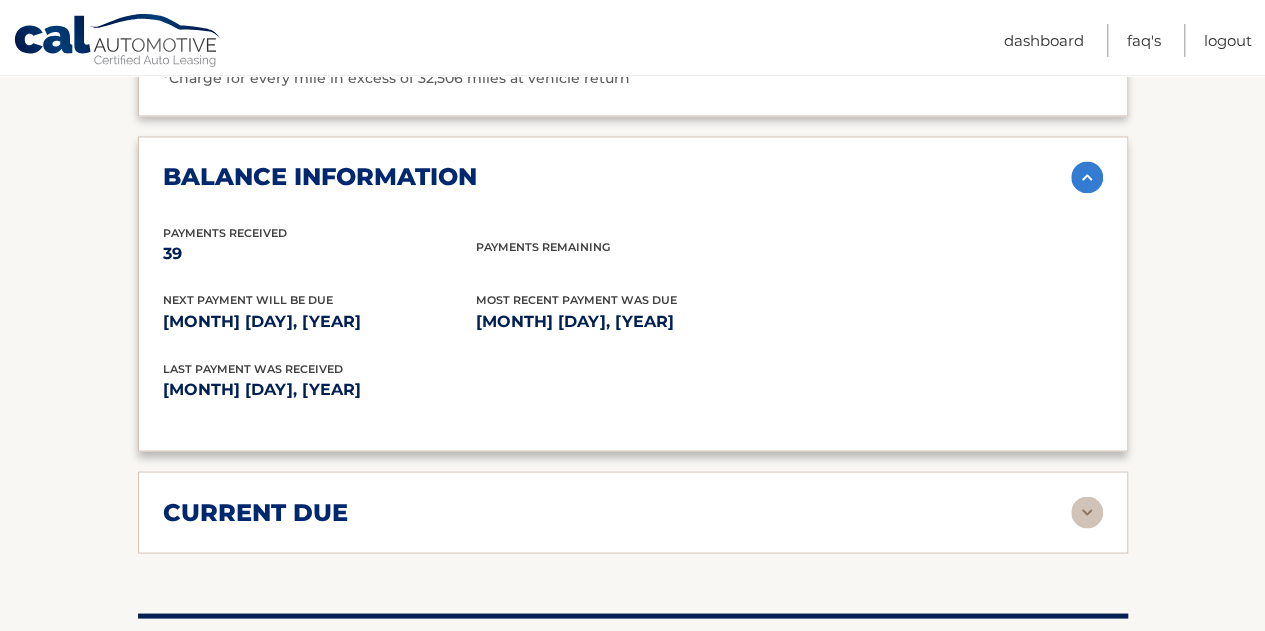scroll, scrollTop: 1600, scrollLeft: 0, axis: vertical 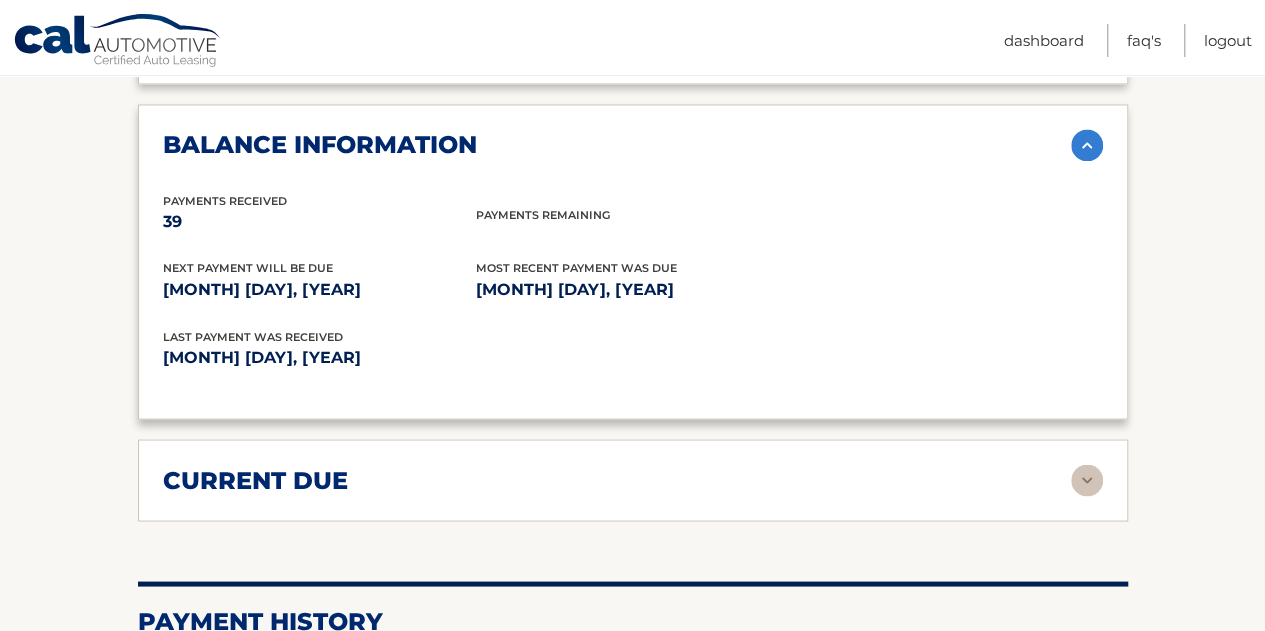click at bounding box center (1087, 480) 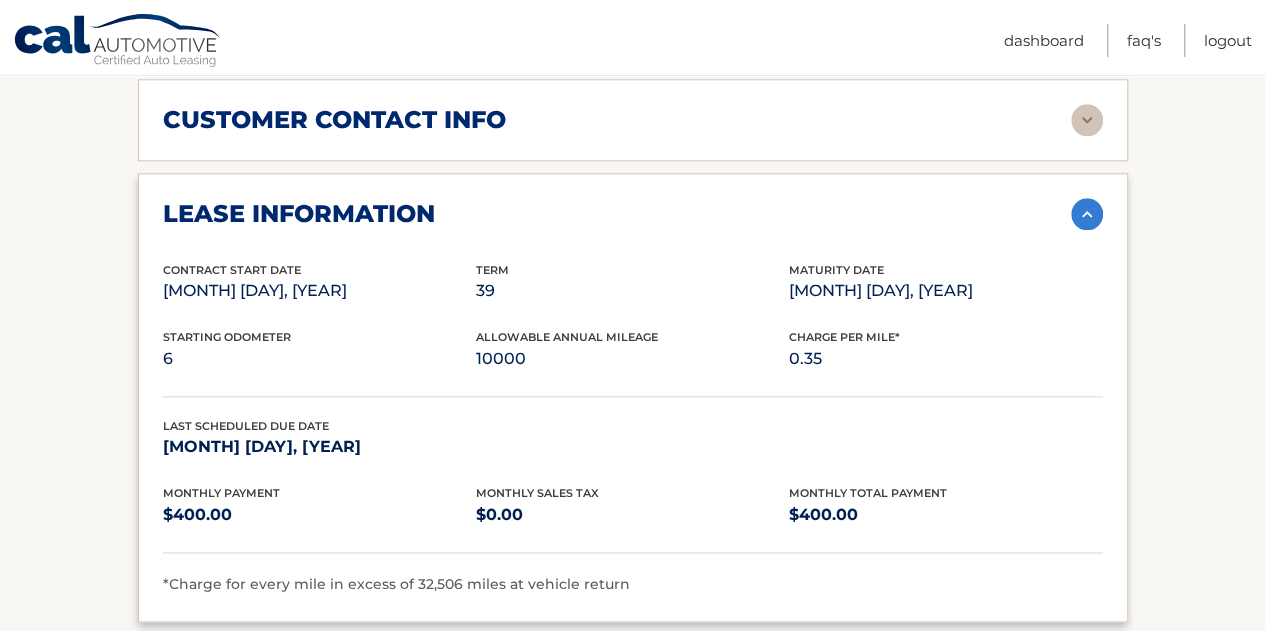 scroll, scrollTop: 608, scrollLeft: 0, axis: vertical 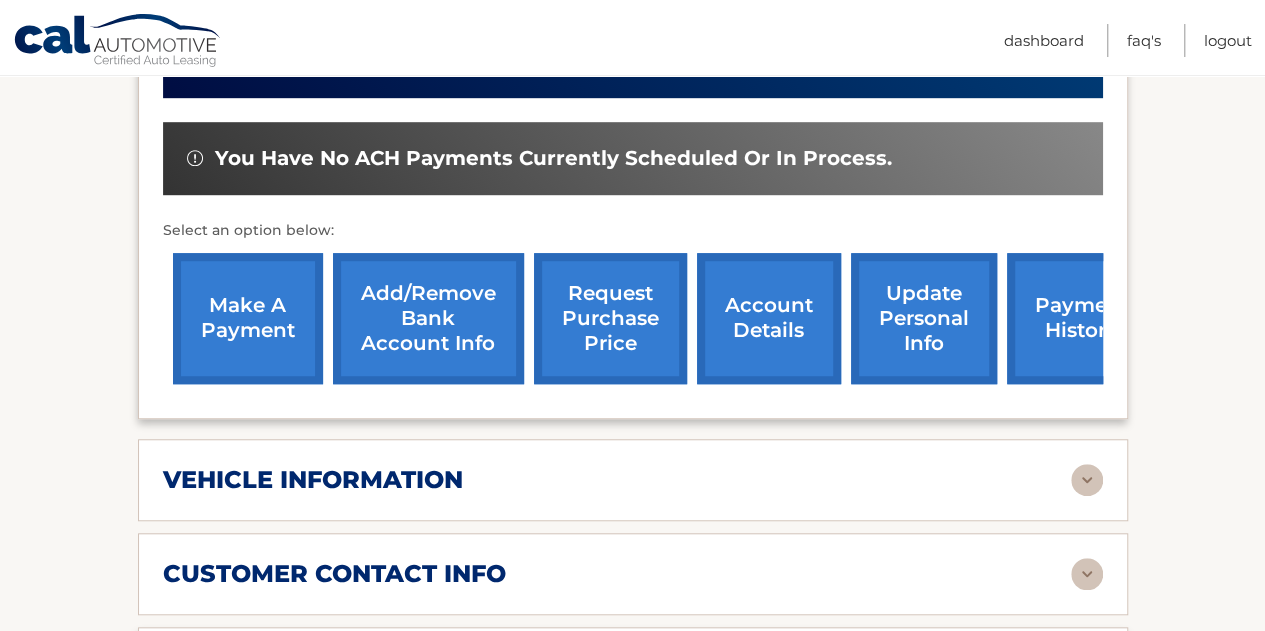 click on "account details" at bounding box center [769, 318] 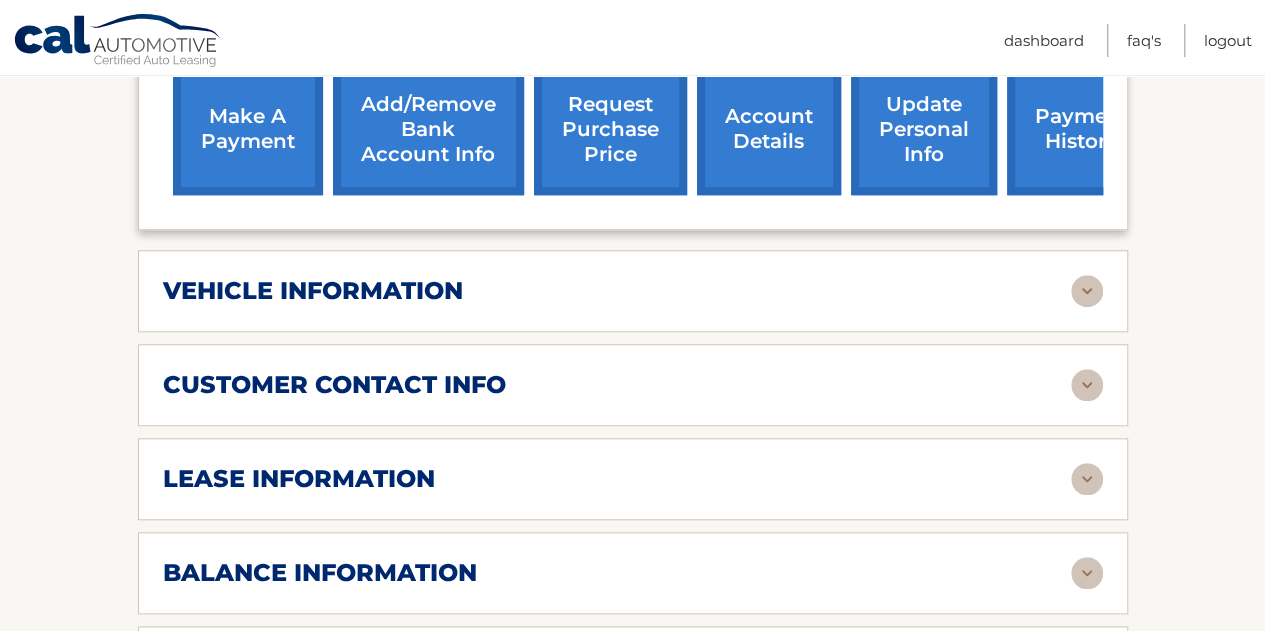 scroll, scrollTop: 800, scrollLeft: 0, axis: vertical 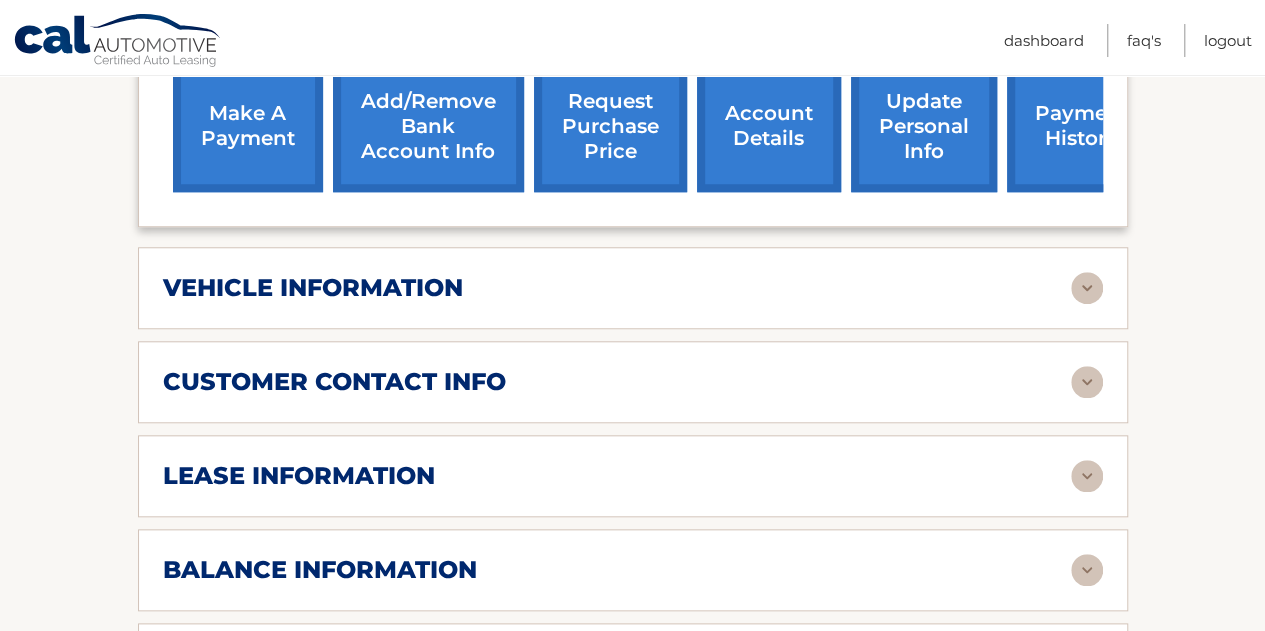 click at bounding box center (1087, 288) 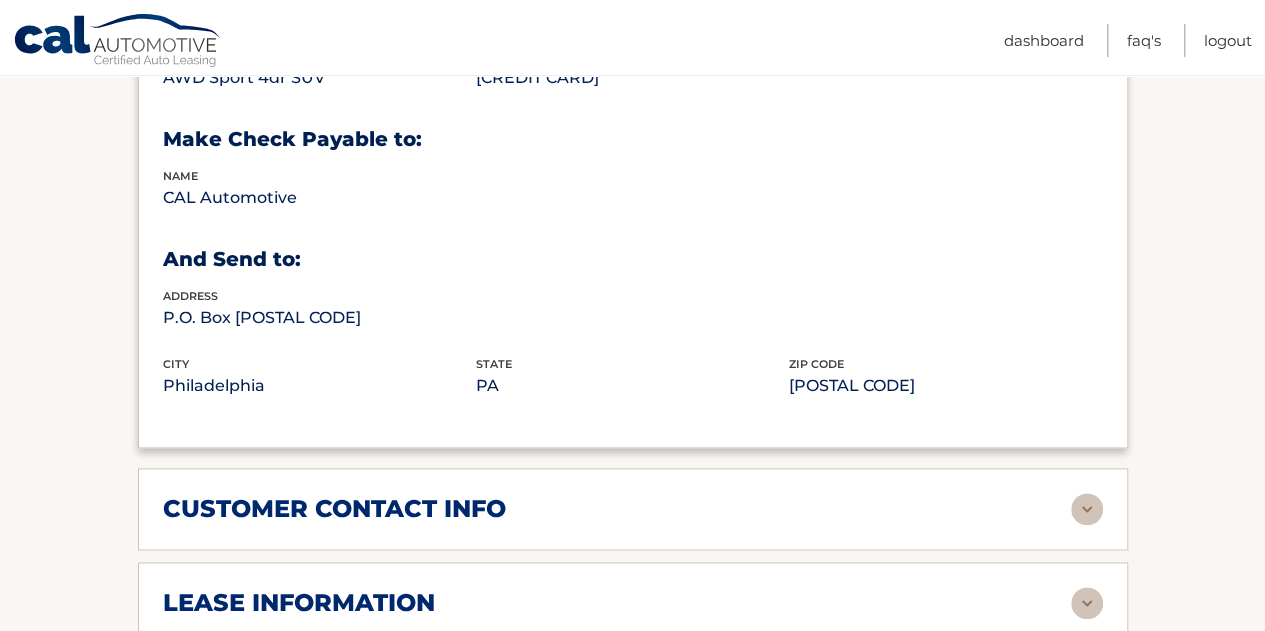 scroll, scrollTop: 1300, scrollLeft: 0, axis: vertical 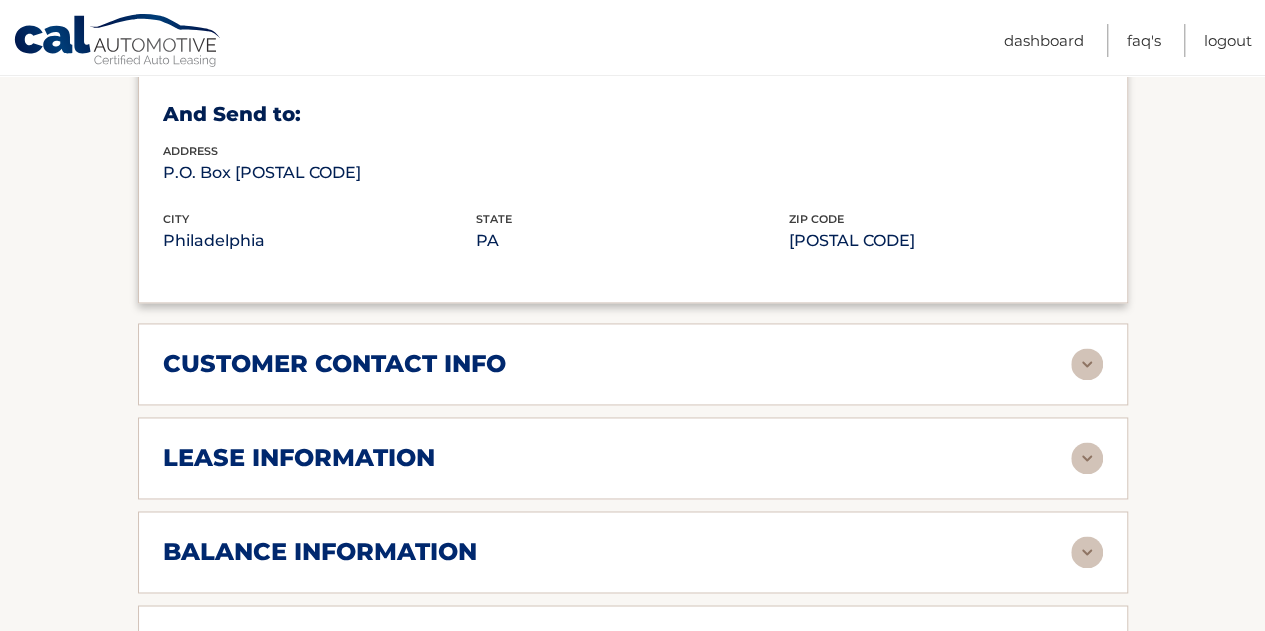 click at bounding box center [1087, 364] 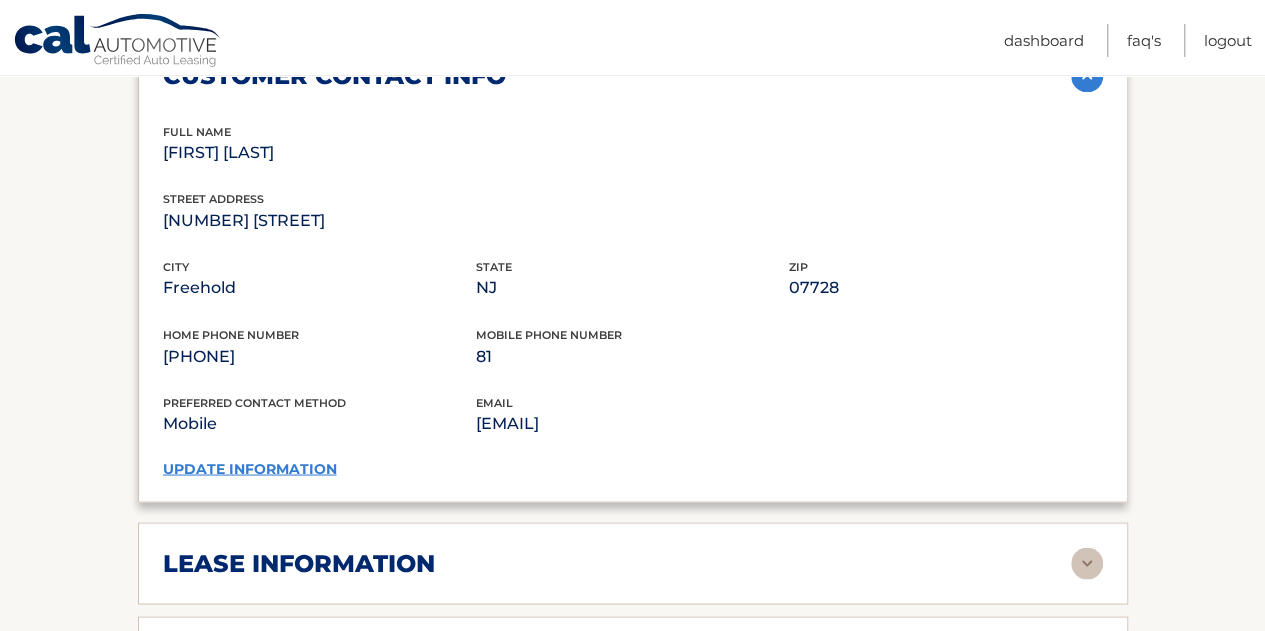 scroll, scrollTop: 1700, scrollLeft: 0, axis: vertical 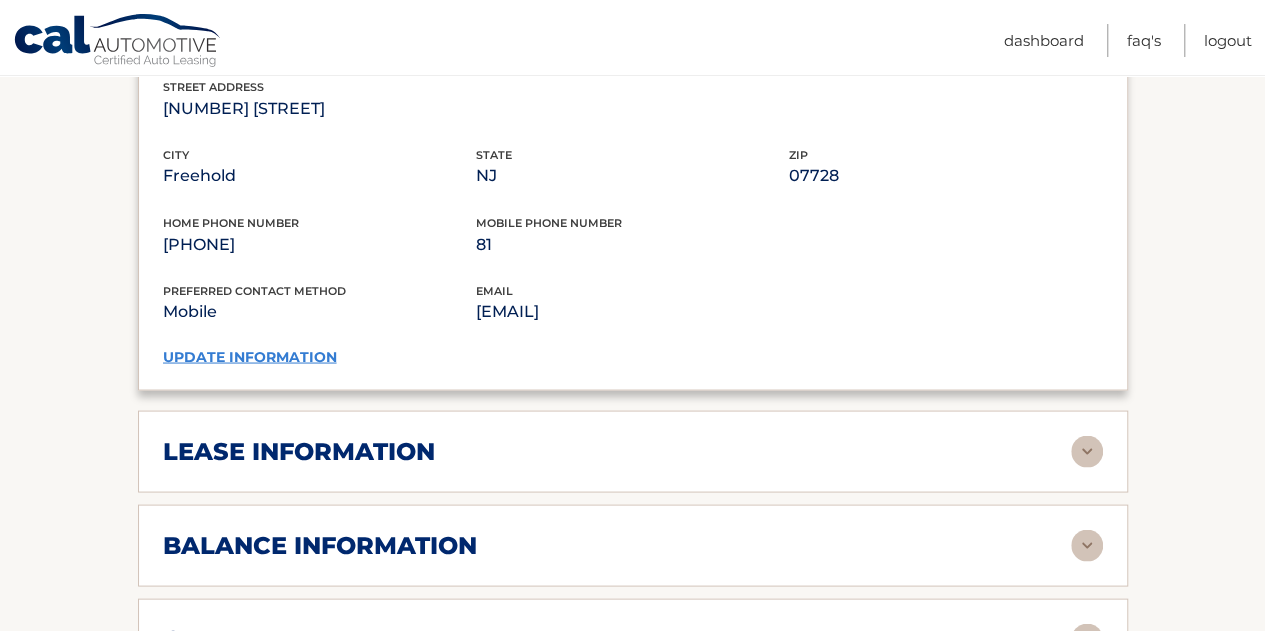 click on "update information" at bounding box center (250, 356) 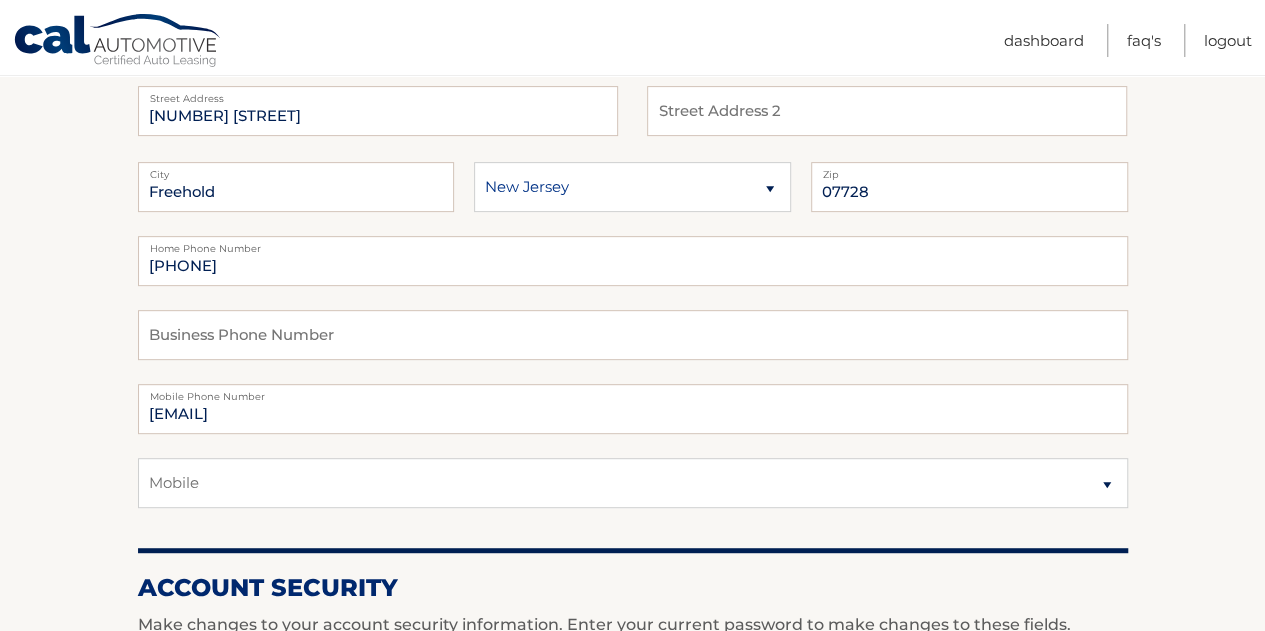 scroll, scrollTop: 300, scrollLeft: 0, axis: vertical 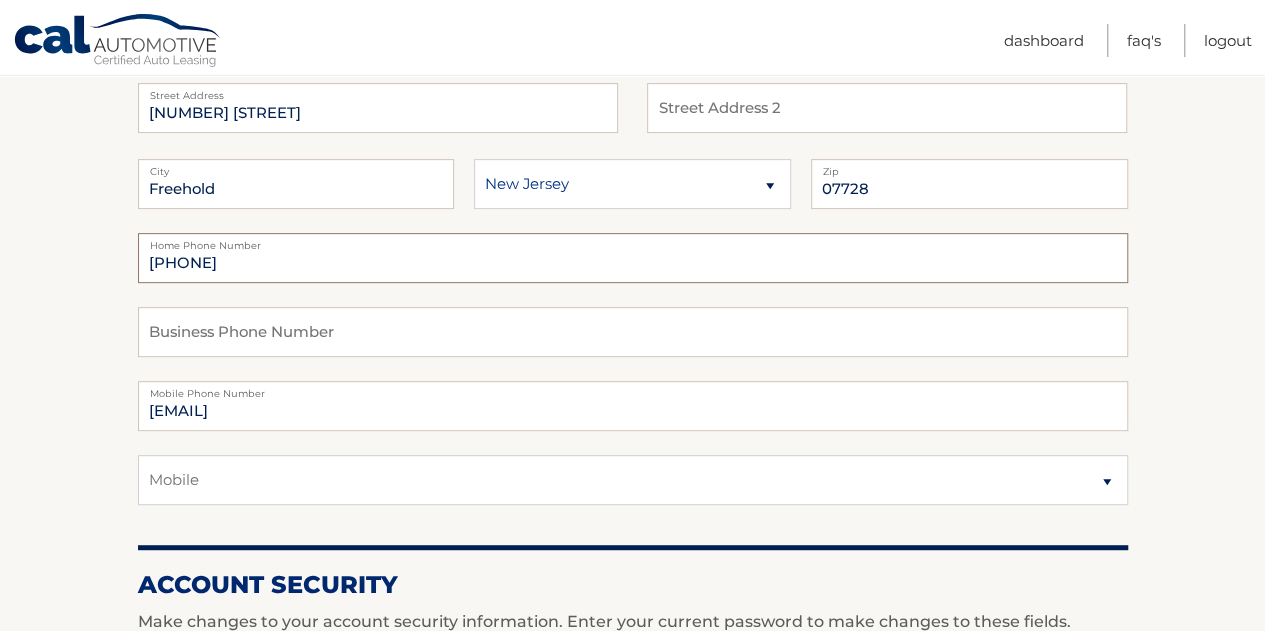 drag, startPoint x: 250, startPoint y: 267, endPoint x: 0, endPoint y: 249, distance: 250.64716 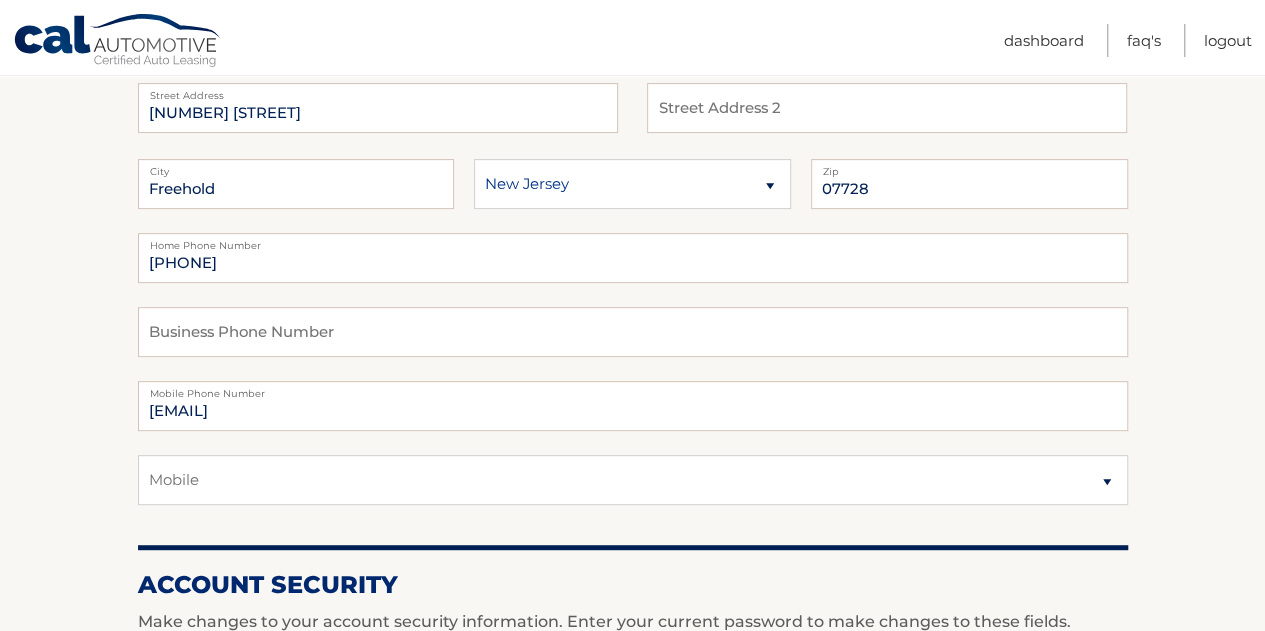 click on "Account Overview
|
Edit Profile
account information
111 Princess Anne Dr
Street Address
Street Address 2" at bounding box center (632, 673) 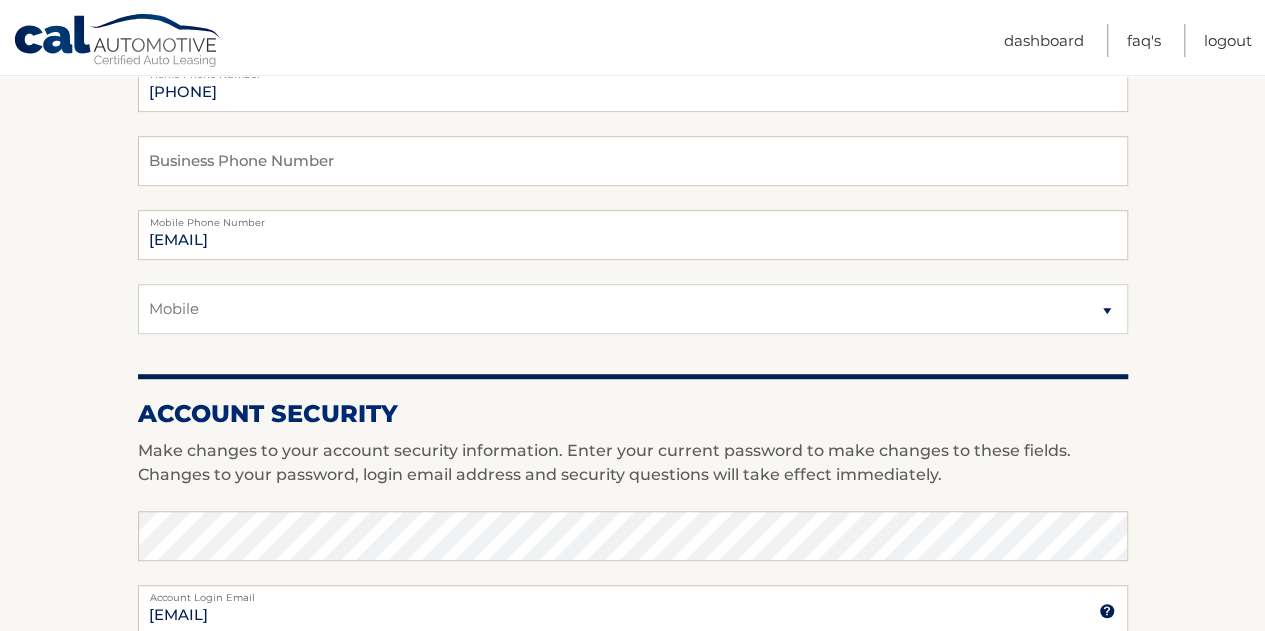scroll, scrollTop: 400, scrollLeft: 0, axis: vertical 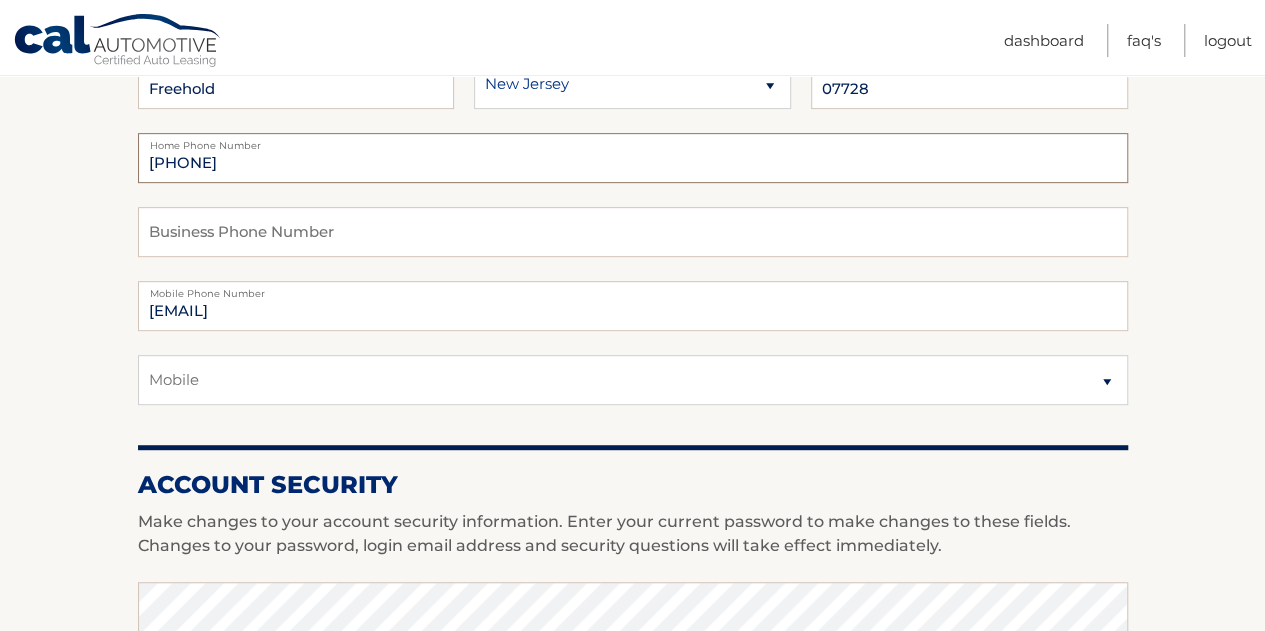 click on "9087700501" at bounding box center (633, 158) 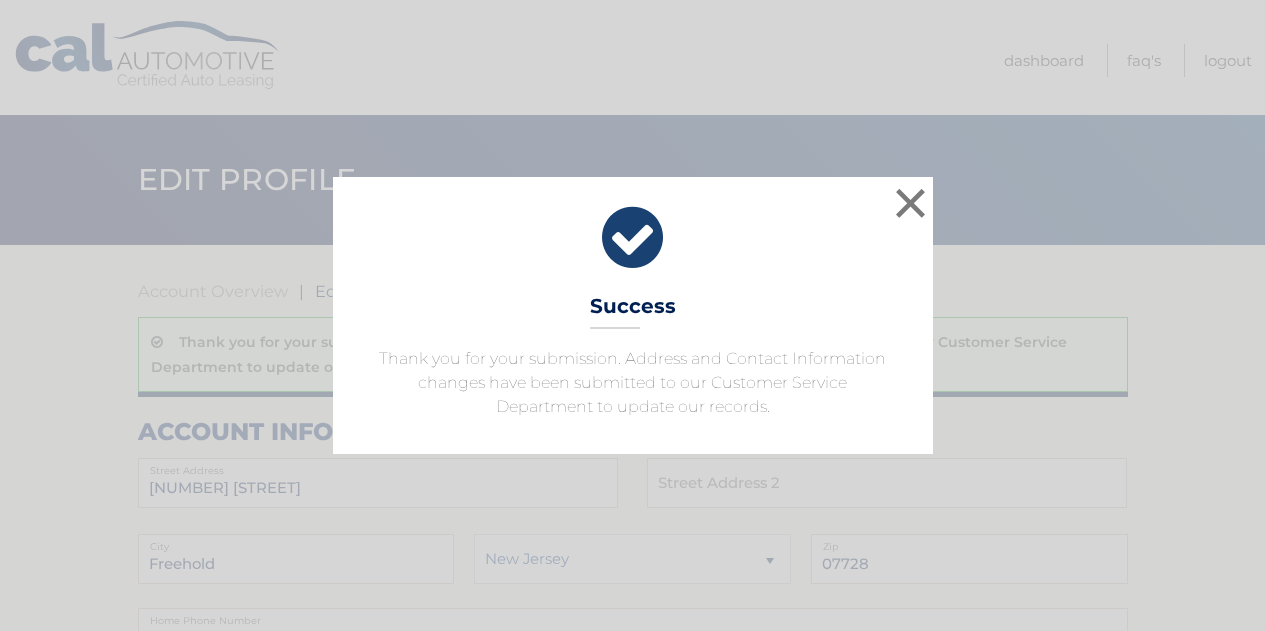 scroll, scrollTop: 0, scrollLeft: 0, axis: both 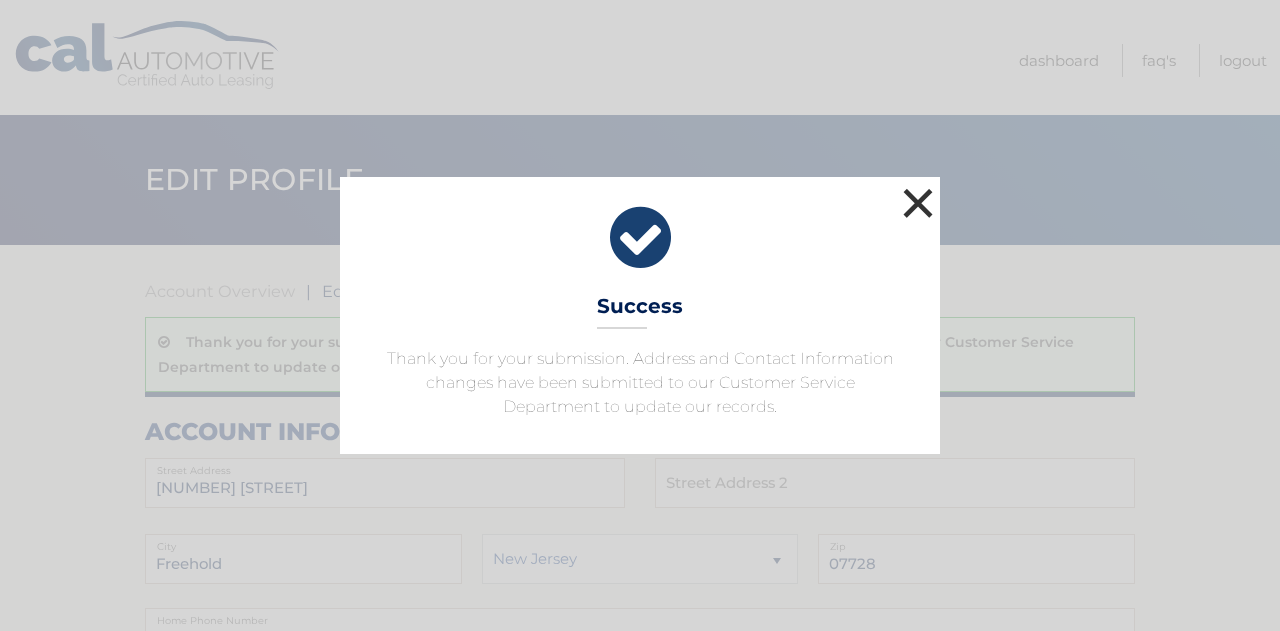 click on "×" at bounding box center [918, 203] 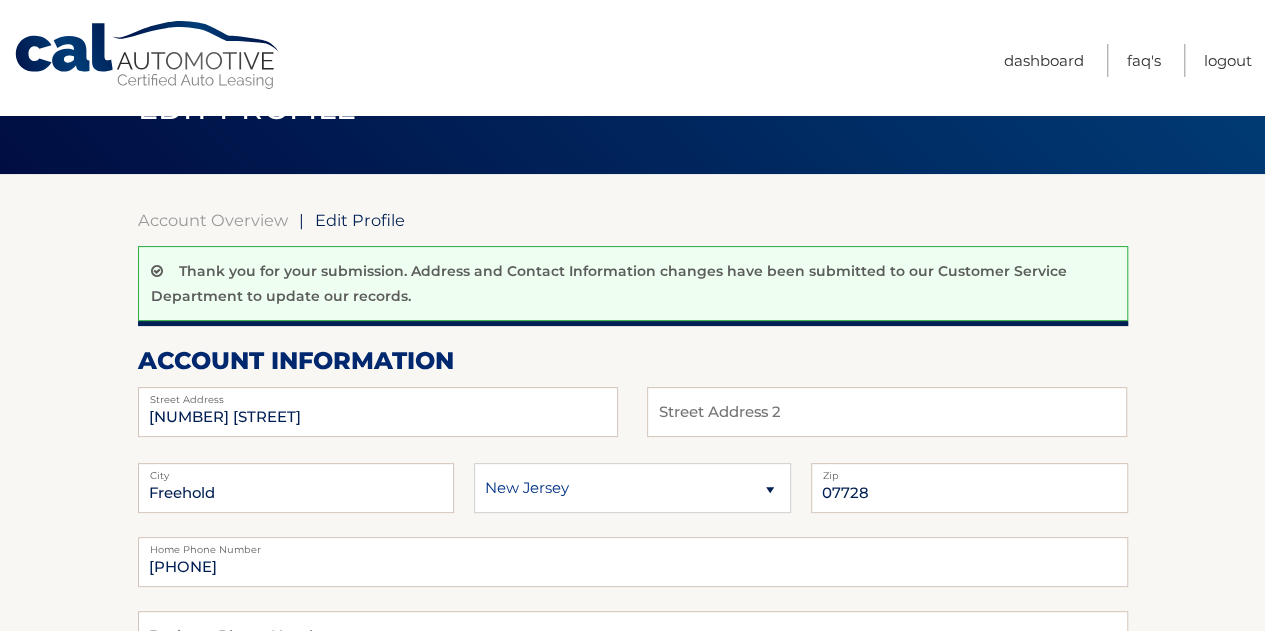 scroll, scrollTop: 0, scrollLeft: 0, axis: both 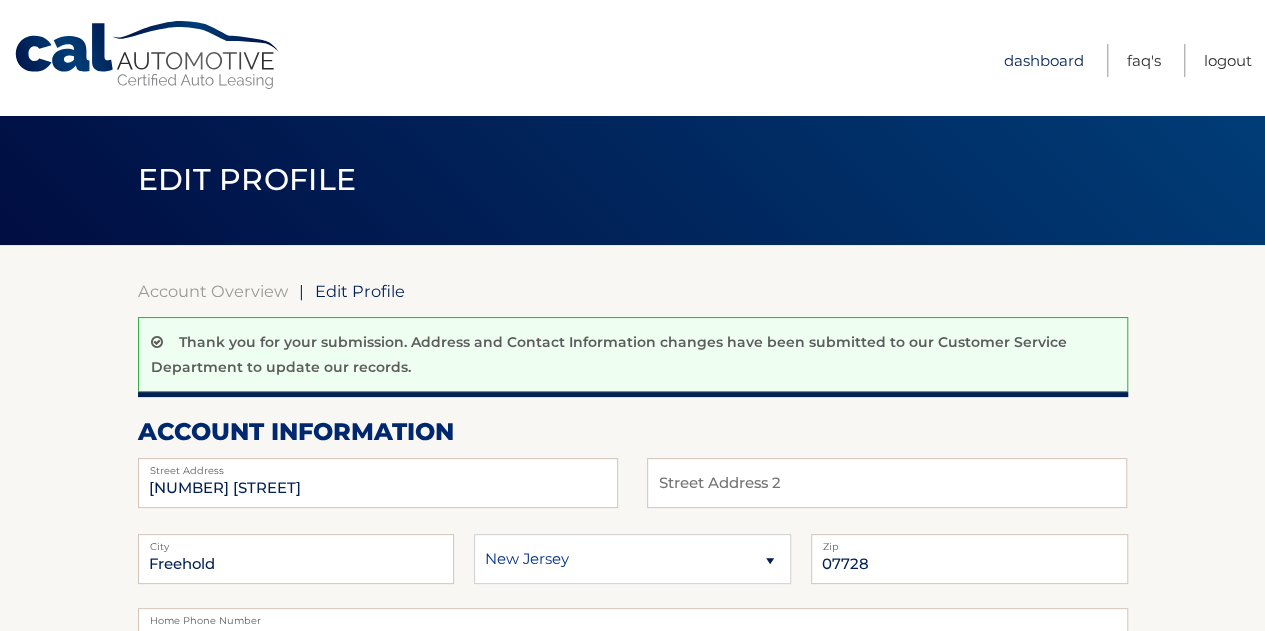 click on "Dashboard" at bounding box center [1044, 60] 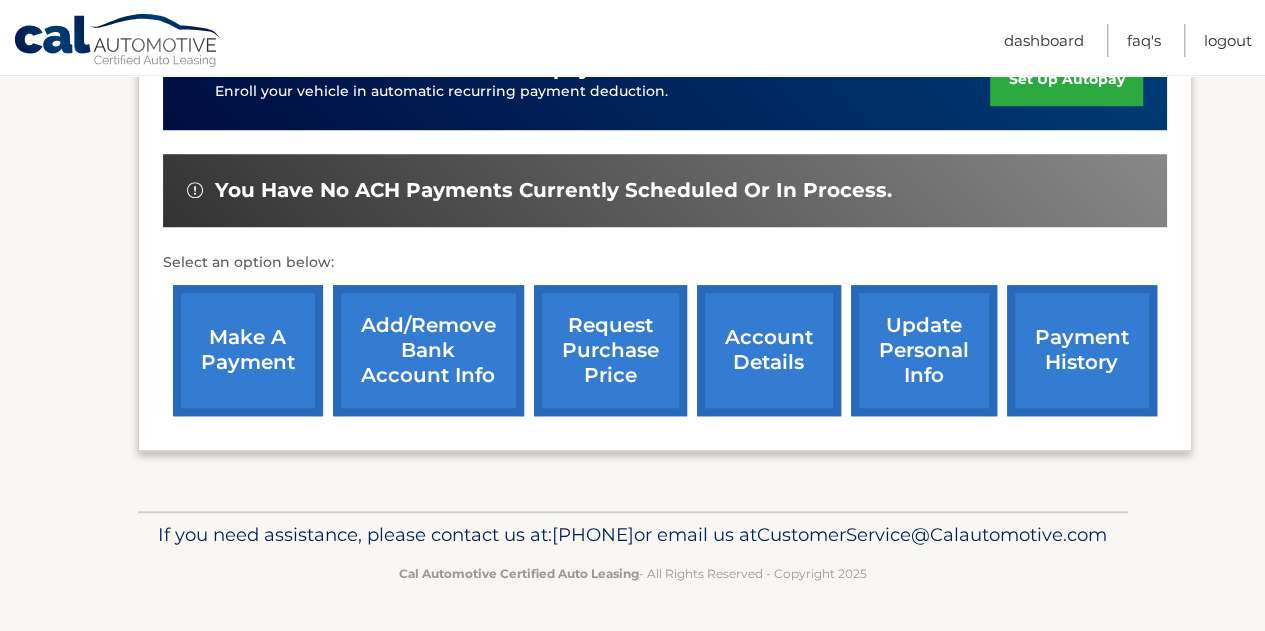 scroll, scrollTop: 702, scrollLeft: 0, axis: vertical 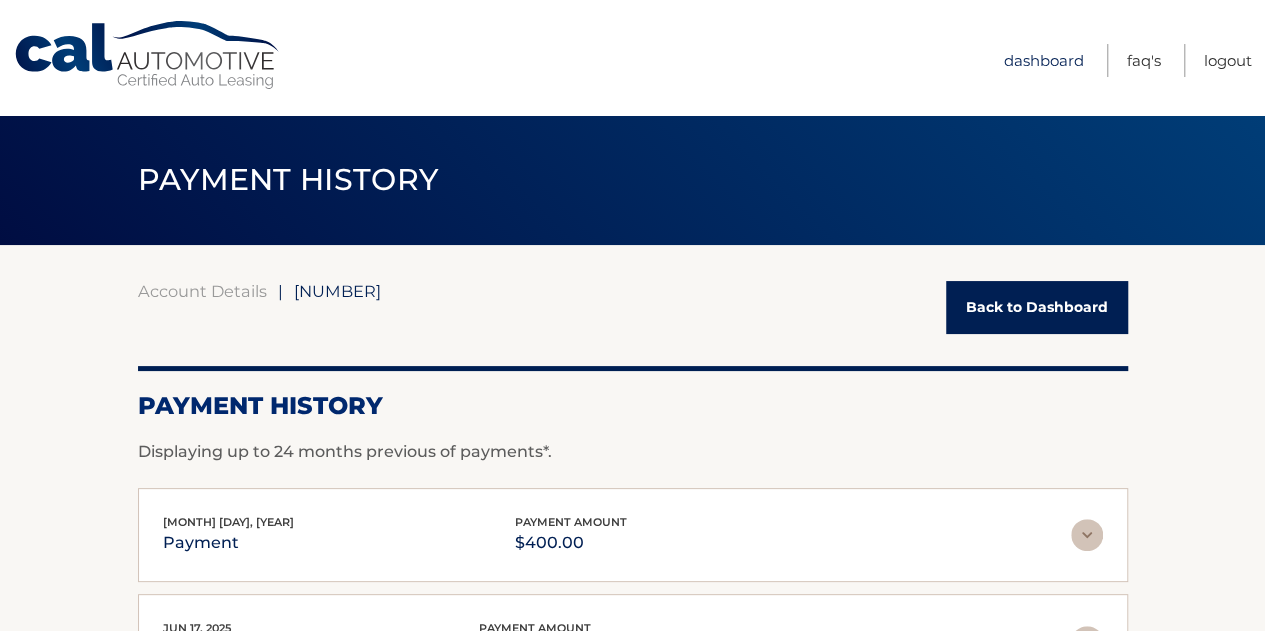 click on "Dashboard" at bounding box center [1044, 60] 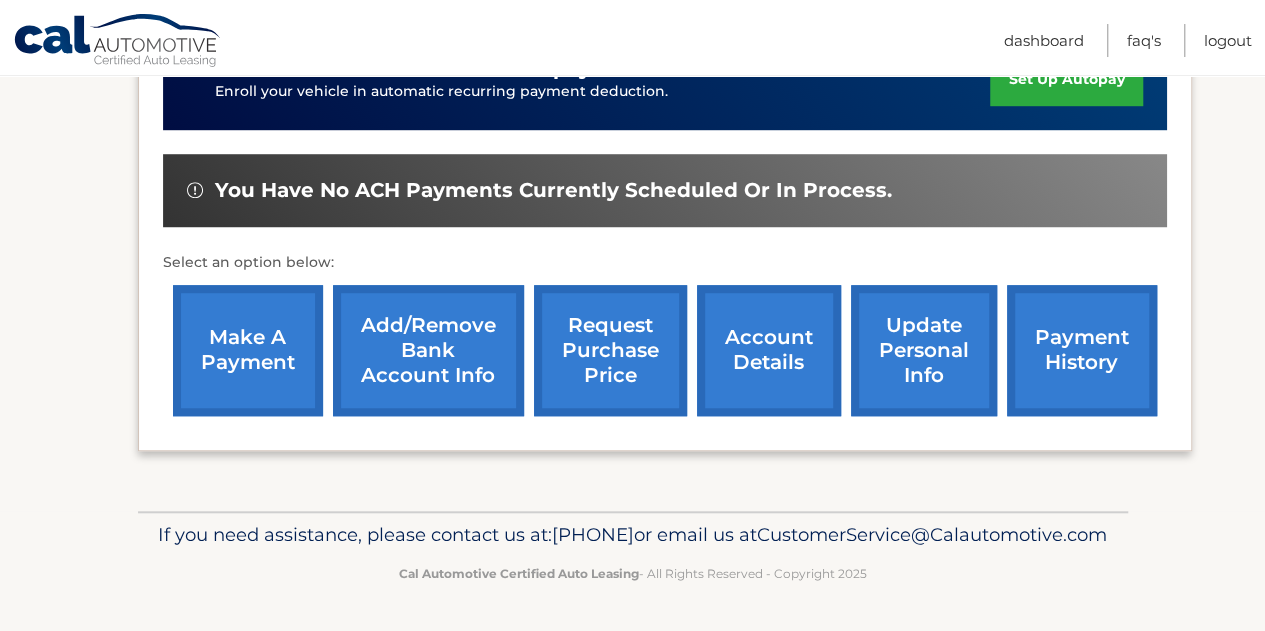 scroll, scrollTop: 700, scrollLeft: 0, axis: vertical 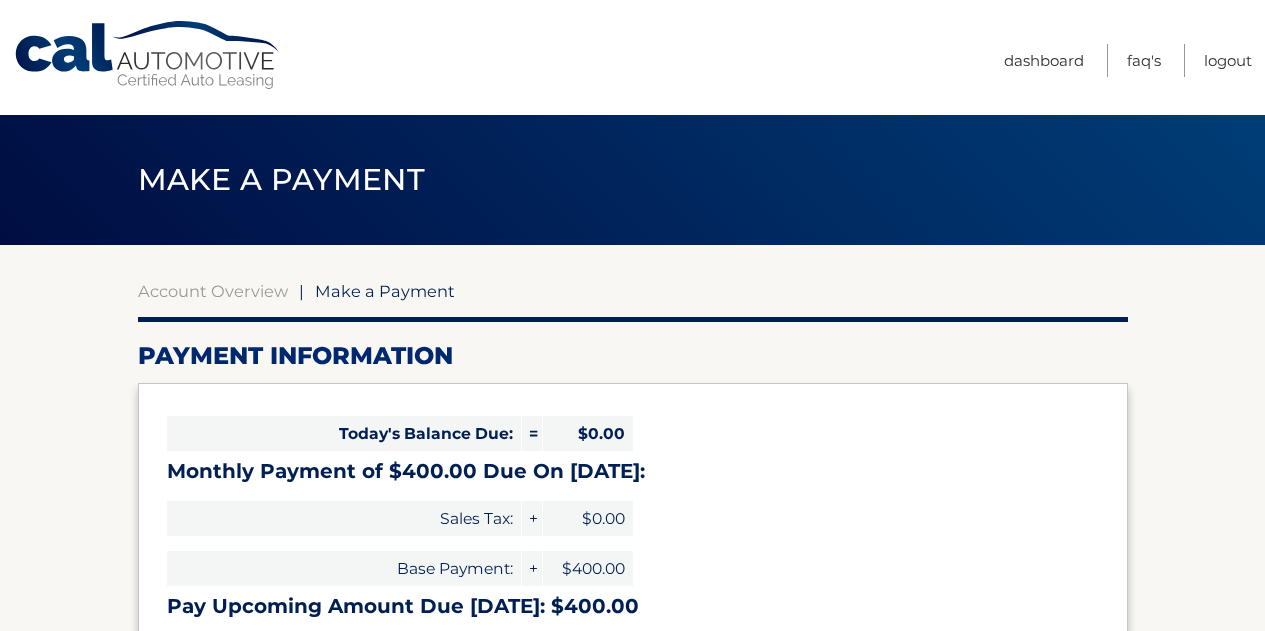 select on "y1e0a8a30-28aa-417f-b762-ee58f6862ba6" 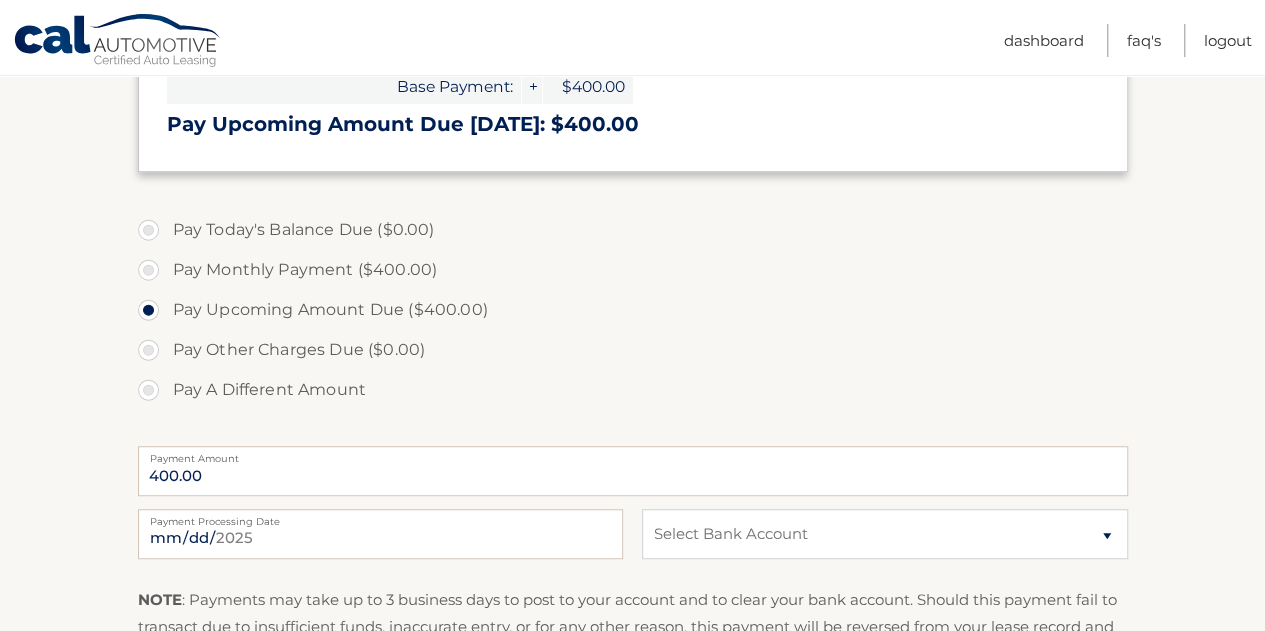 scroll, scrollTop: 0, scrollLeft: 0, axis: both 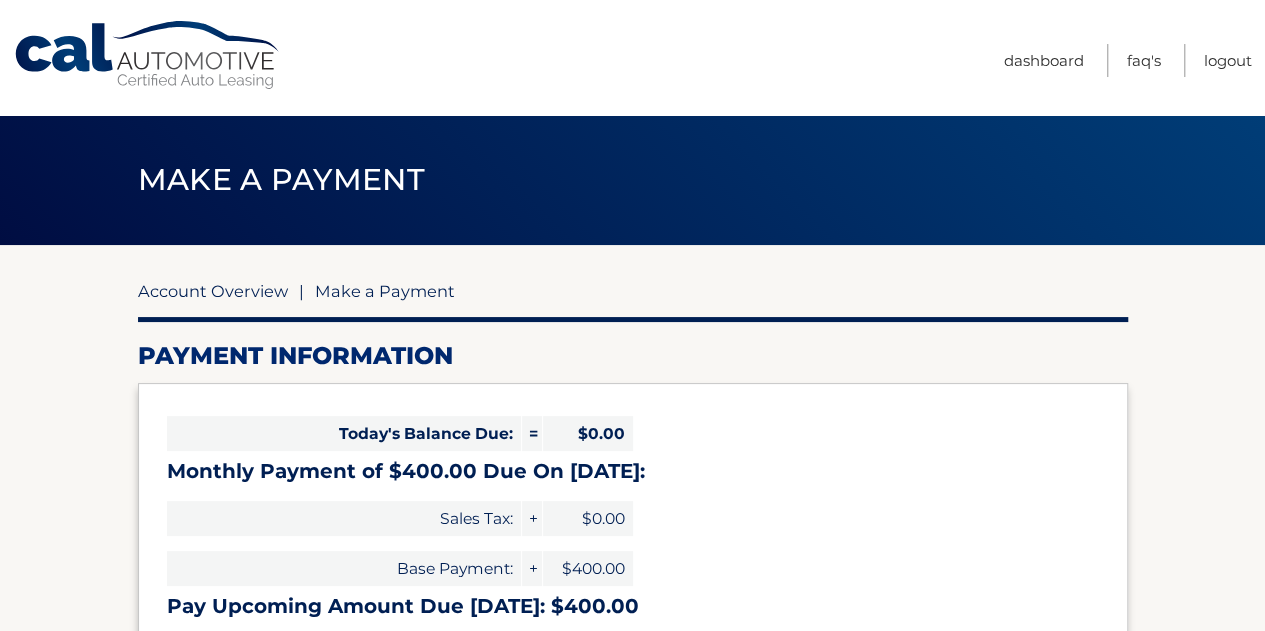 click on "Account Overview" at bounding box center (213, 291) 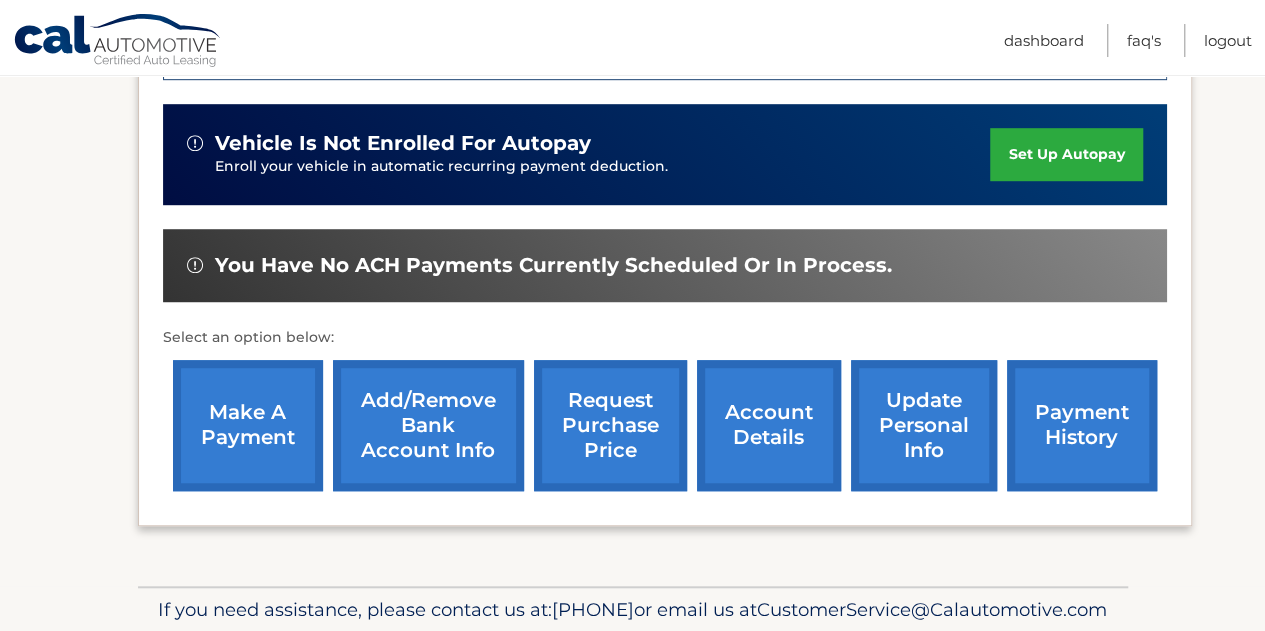 scroll, scrollTop: 600, scrollLeft: 0, axis: vertical 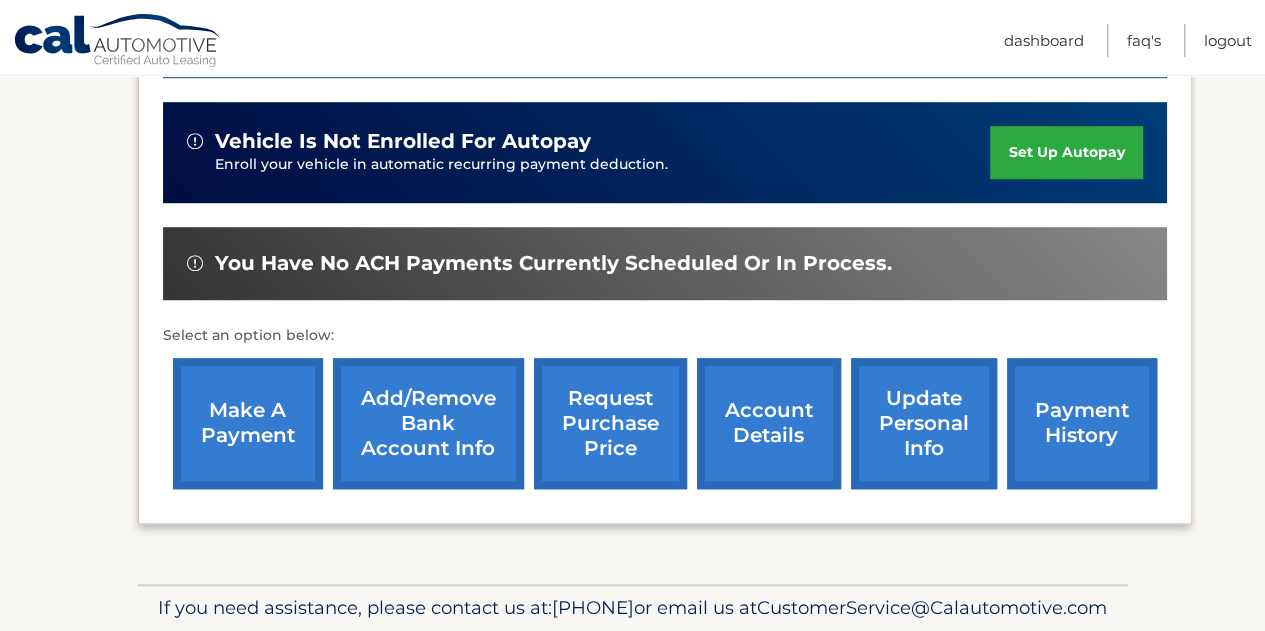 click on "account details" at bounding box center (769, 423) 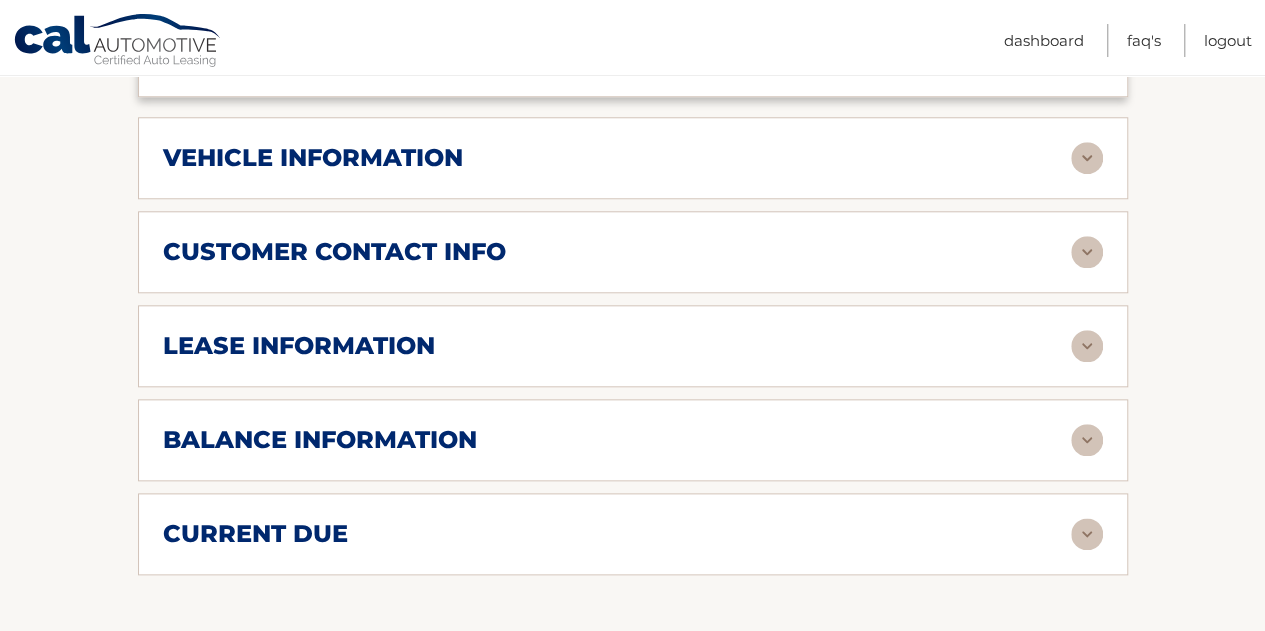 scroll, scrollTop: 900, scrollLeft: 0, axis: vertical 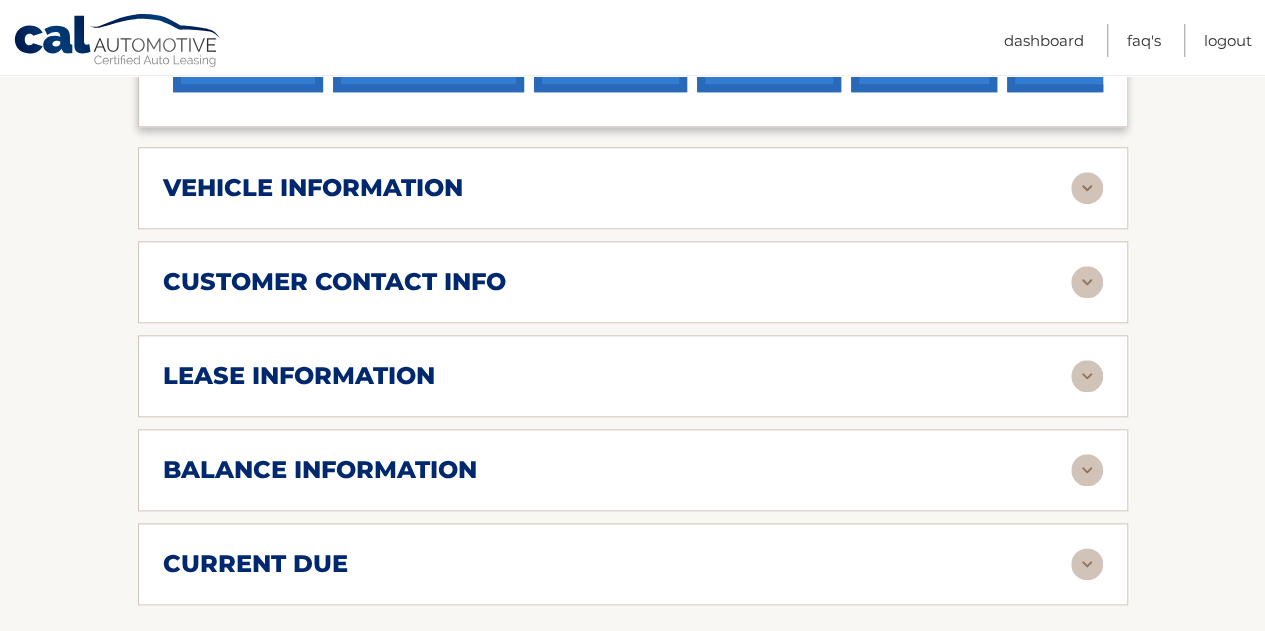 click at bounding box center (1087, 376) 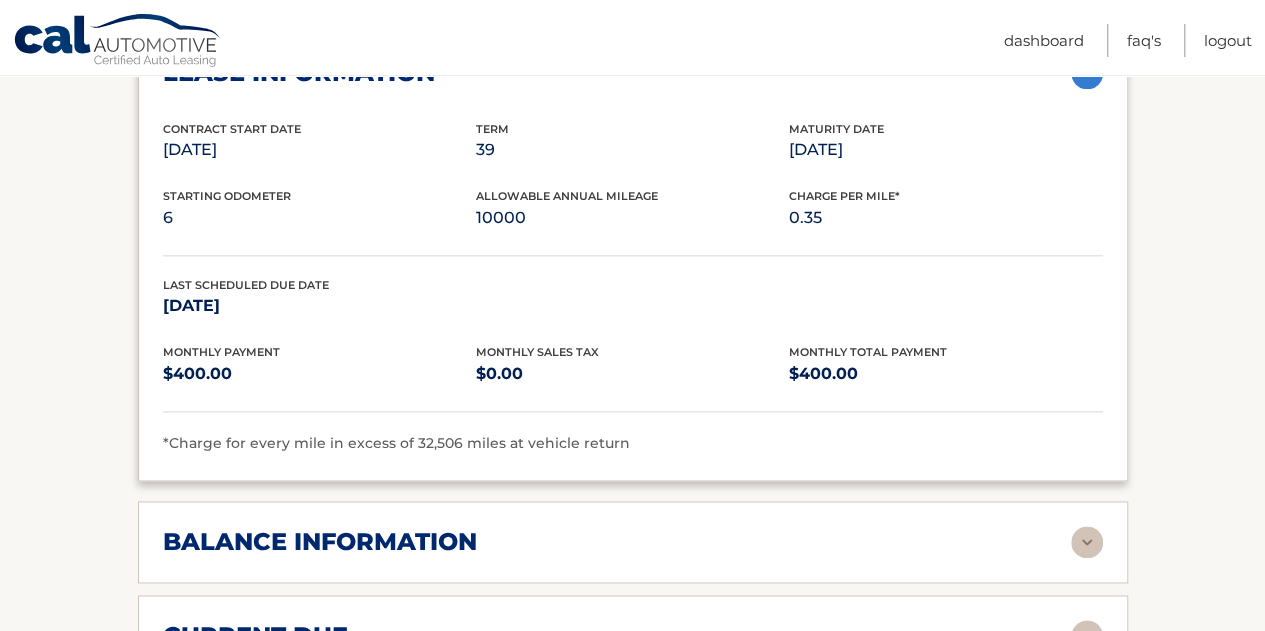 scroll, scrollTop: 1400, scrollLeft: 0, axis: vertical 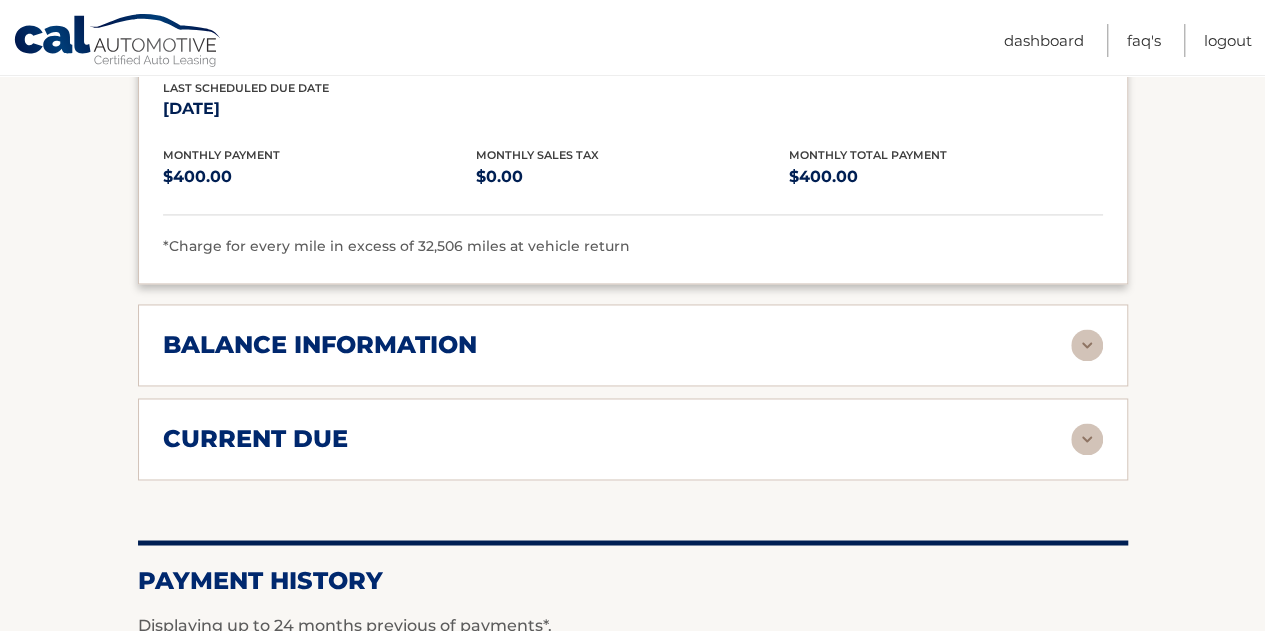 drag, startPoint x: 1096, startPoint y: 339, endPoint x: 1066, endPoint y: 337, distance: 30.066593 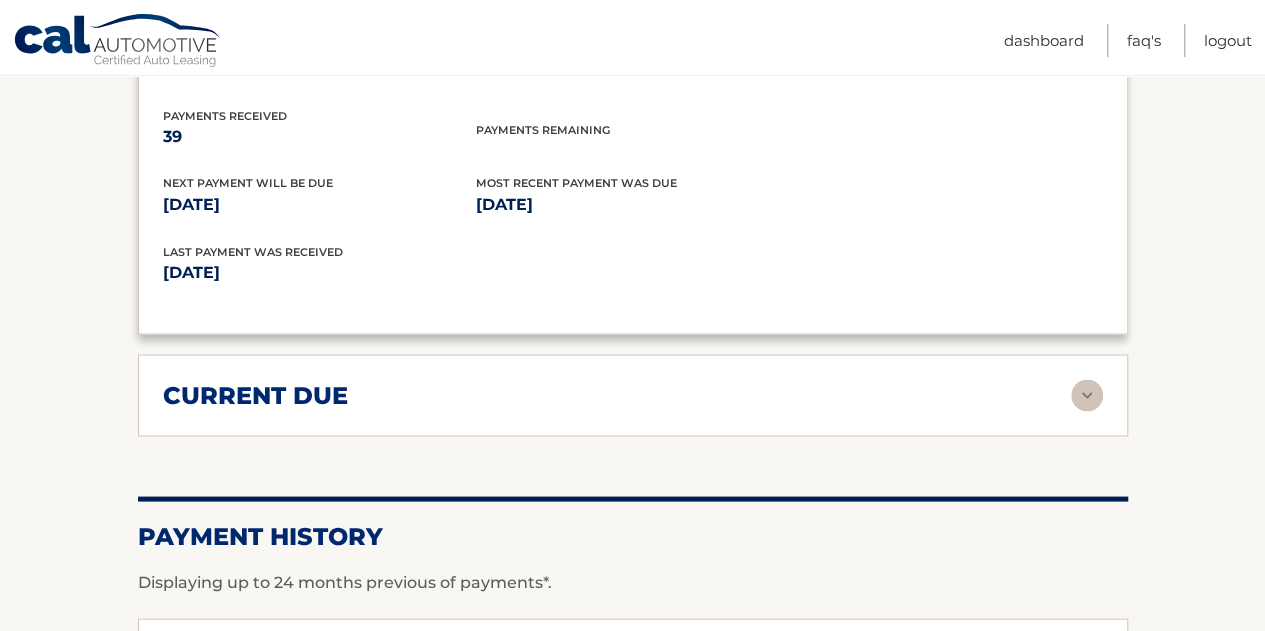 scroll, scrollTop: 1800, scrollLeft: 0, axis: vertical 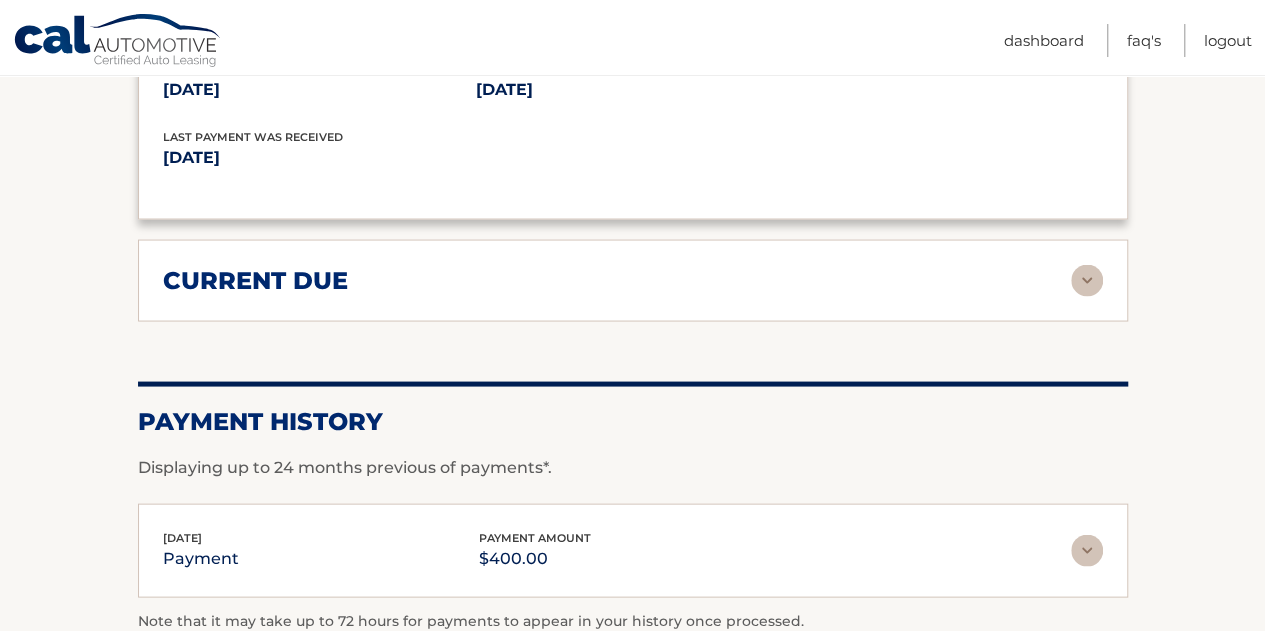 click at bounding box center [1087, 280] 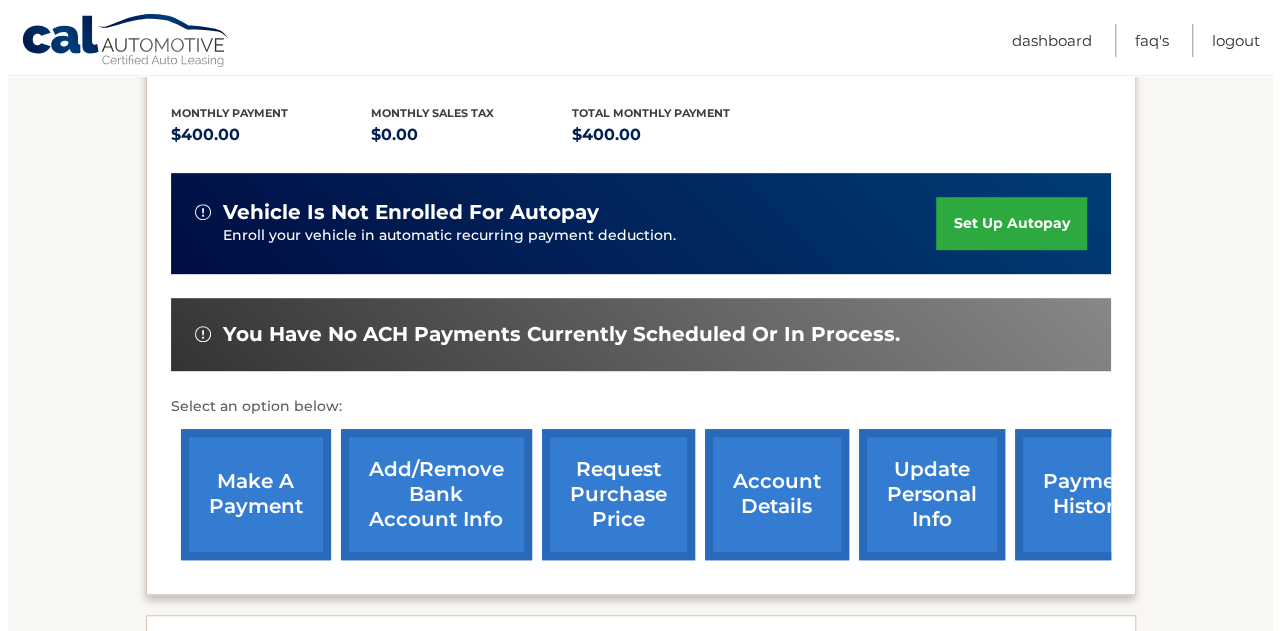 scroll, scrollTop: 400, scrollLeft: 0, axis: vertical 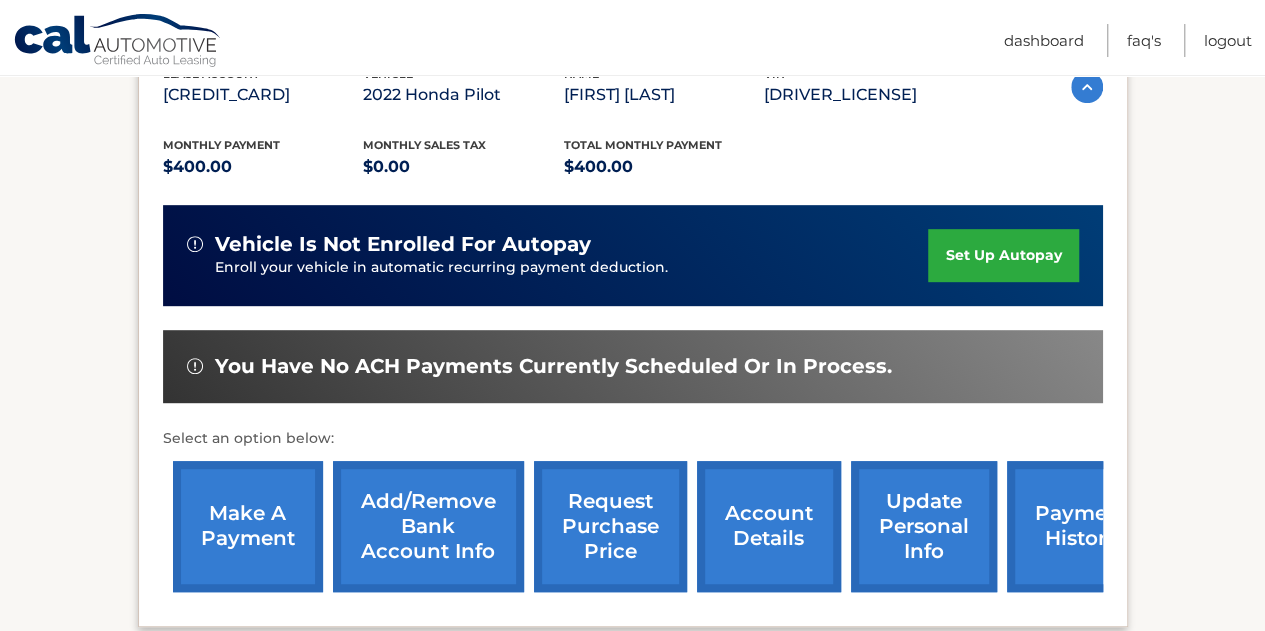 click on "request purchase price" at bounding box center [610, 526] 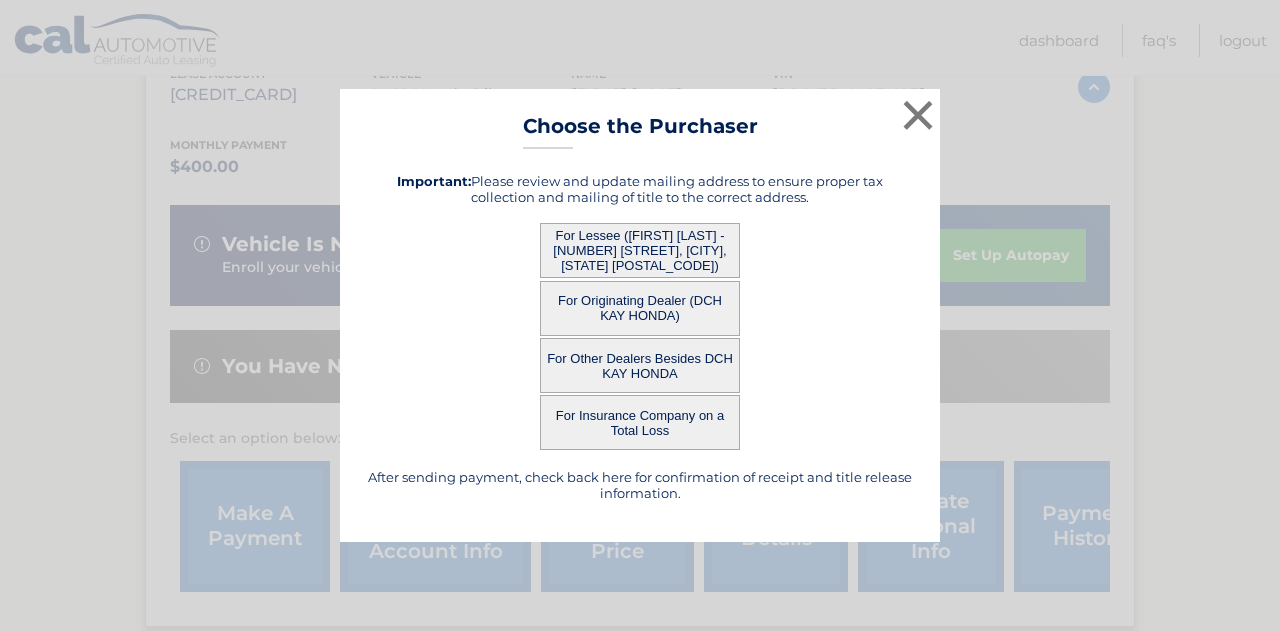 click on "For Lessee ([FIRST] [LAST] - [NUMBER] [STREET], [CITY], [STATE] [POSTAL_CODE])" at bounding box center [640, 250] 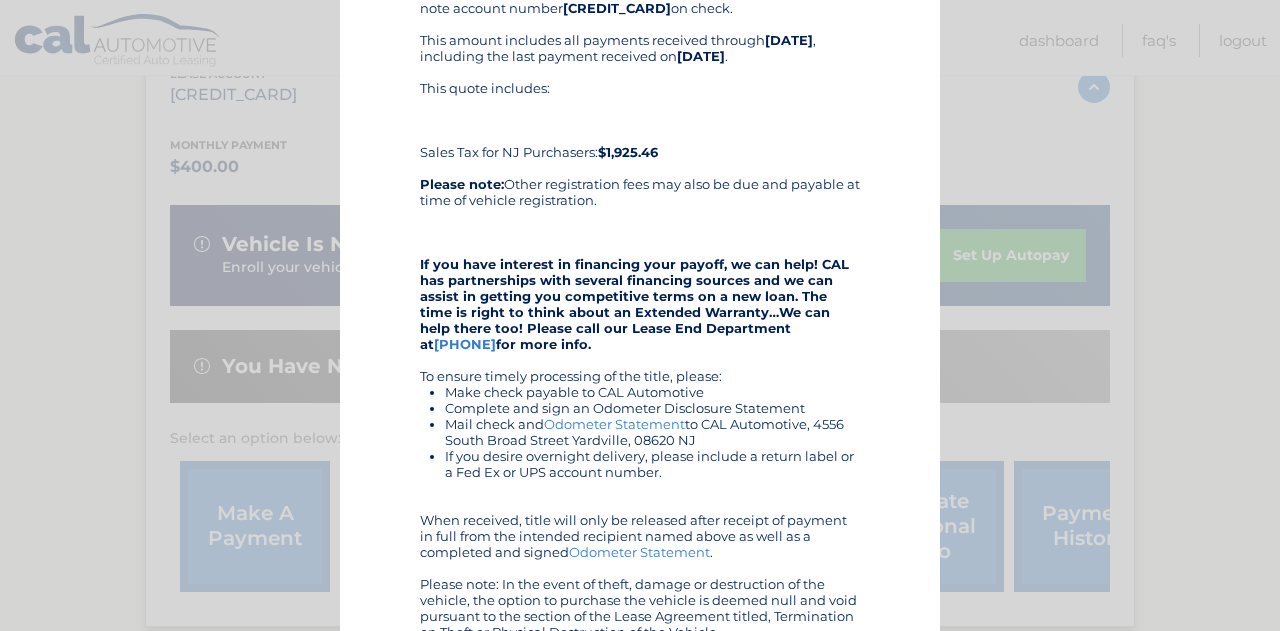 scroll, scrollTop: 0, scrollLeft: 0, axis: both 